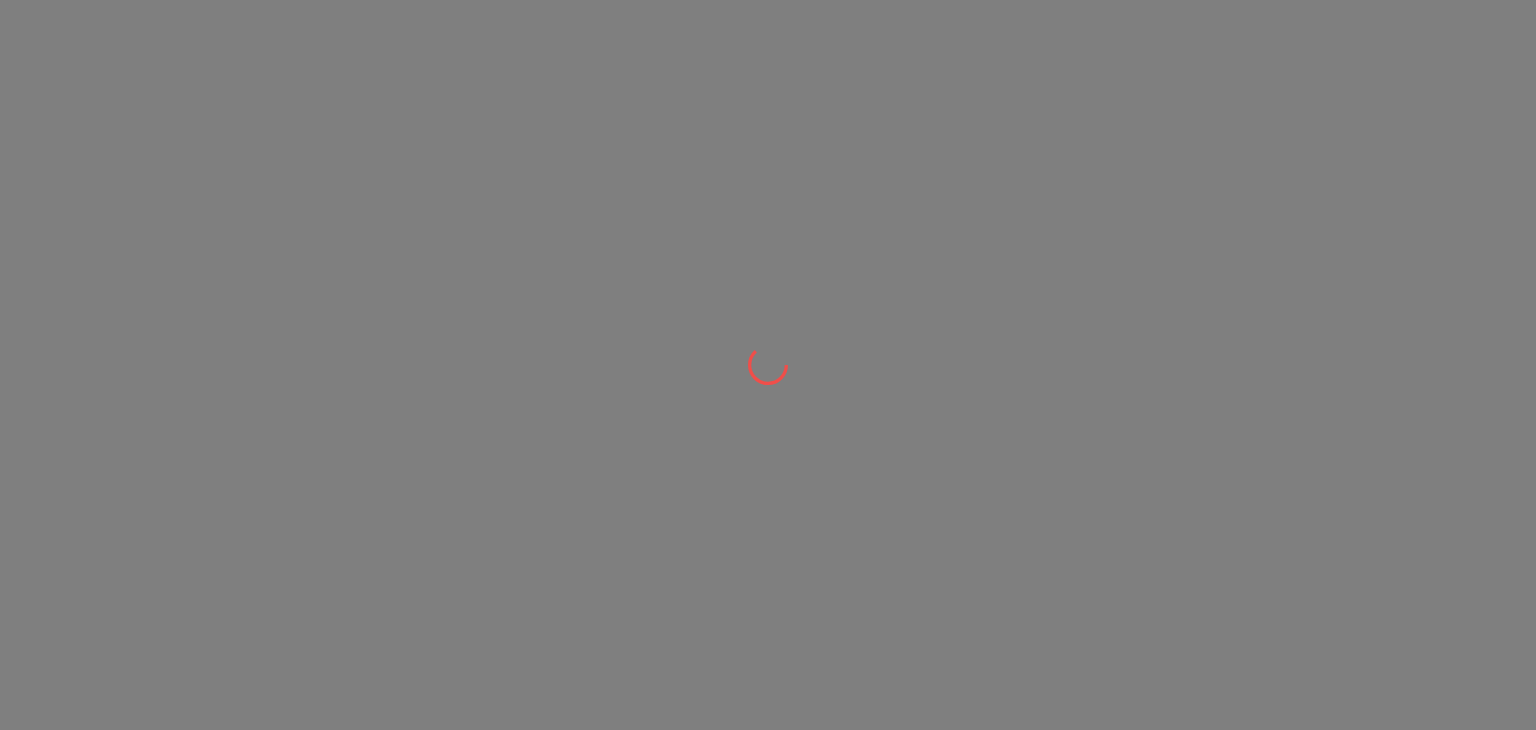 scroll, scrollTop: 0, scrollLeft: 0, axis: both 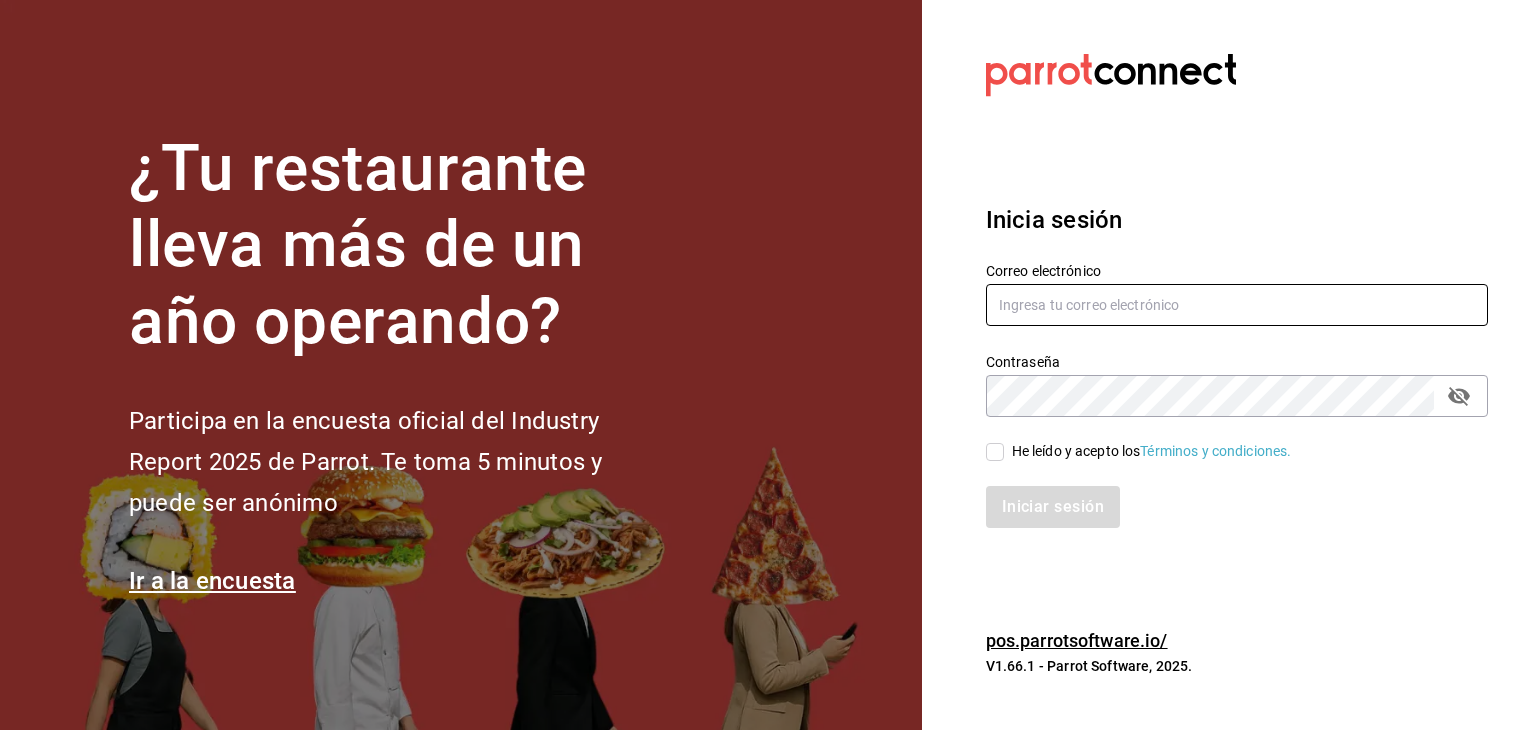 click at bounding box center (1237, 305) 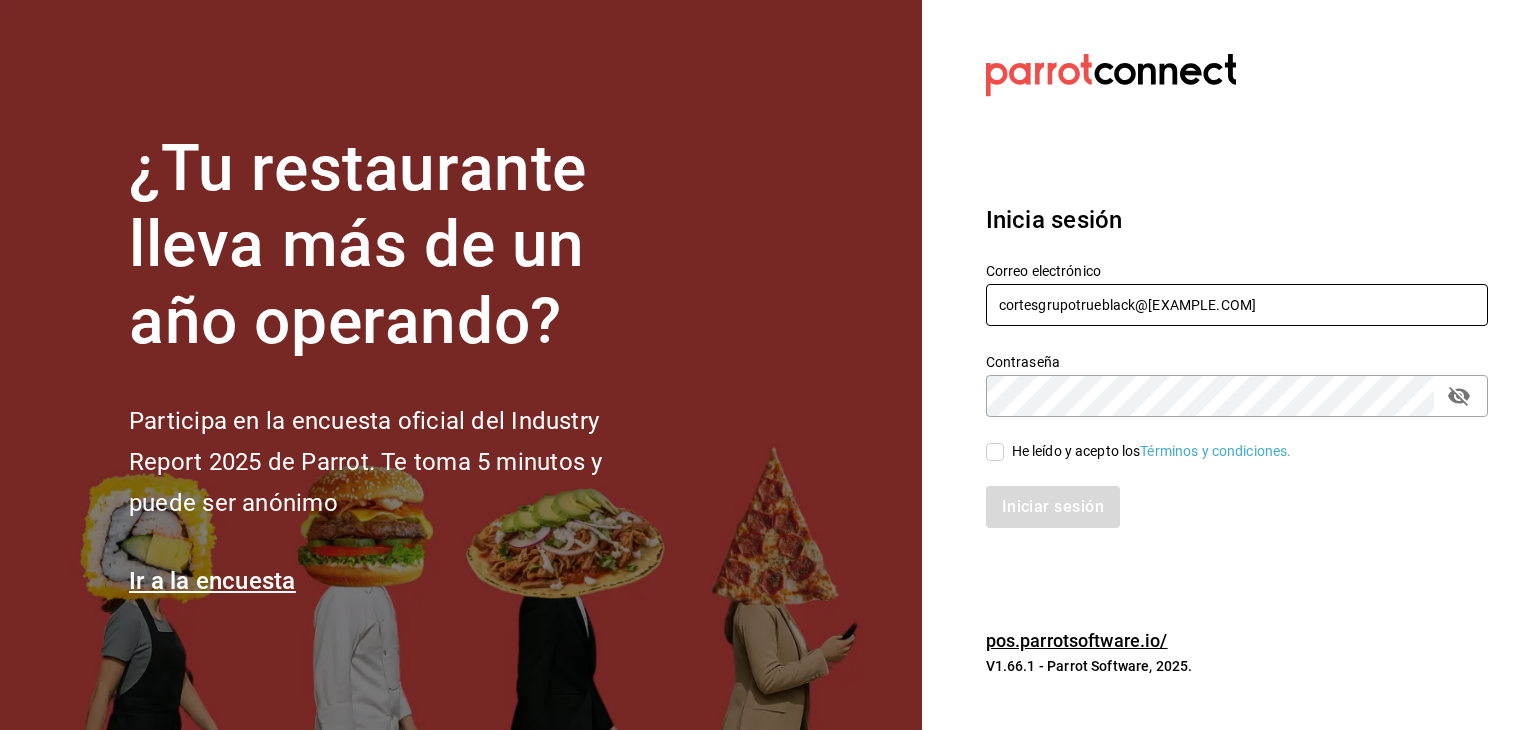 type on "cortesgrupotrueblack@[EXAMPLE.COM]" 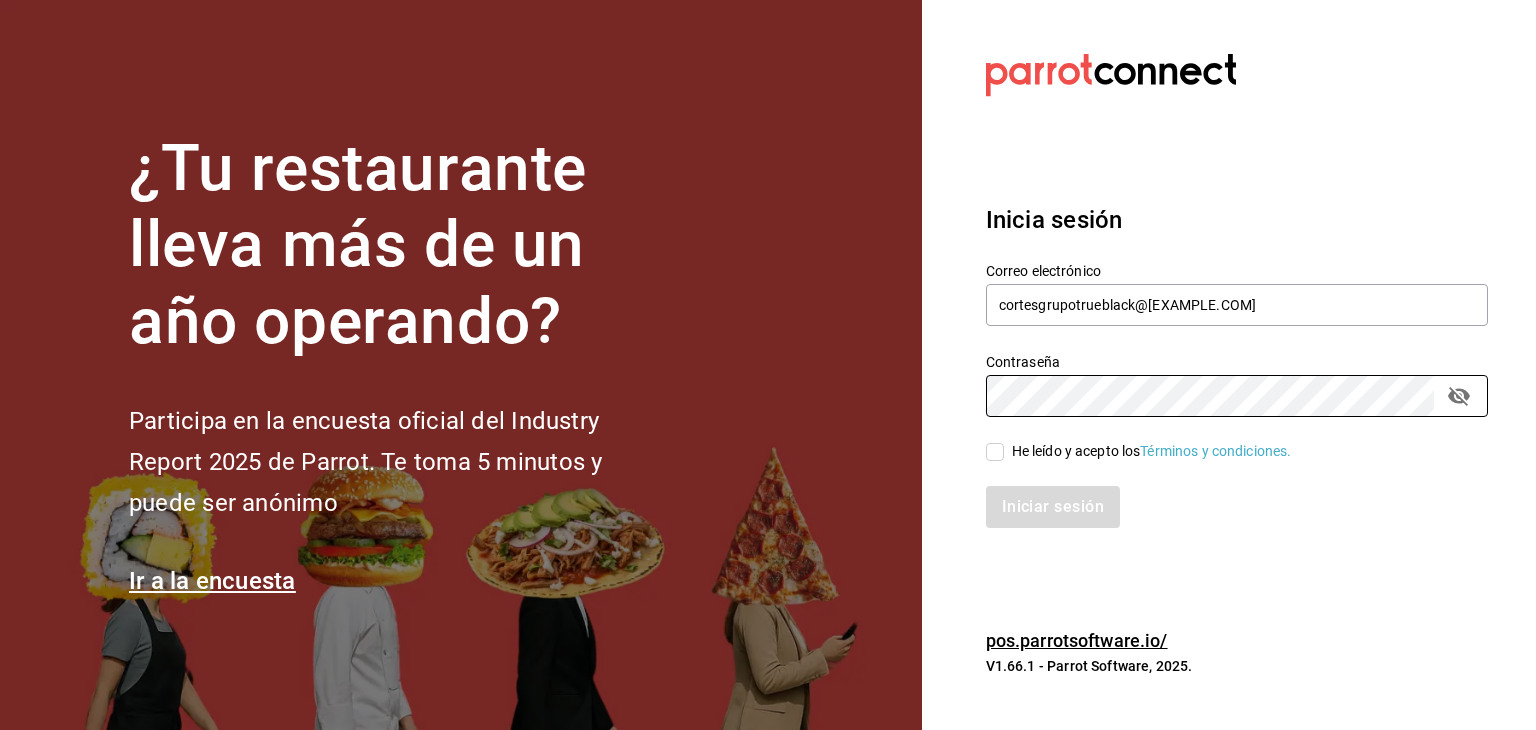 click on "He leído y acepto los  Términos y condiciones." at bounding box center [1148, 451] 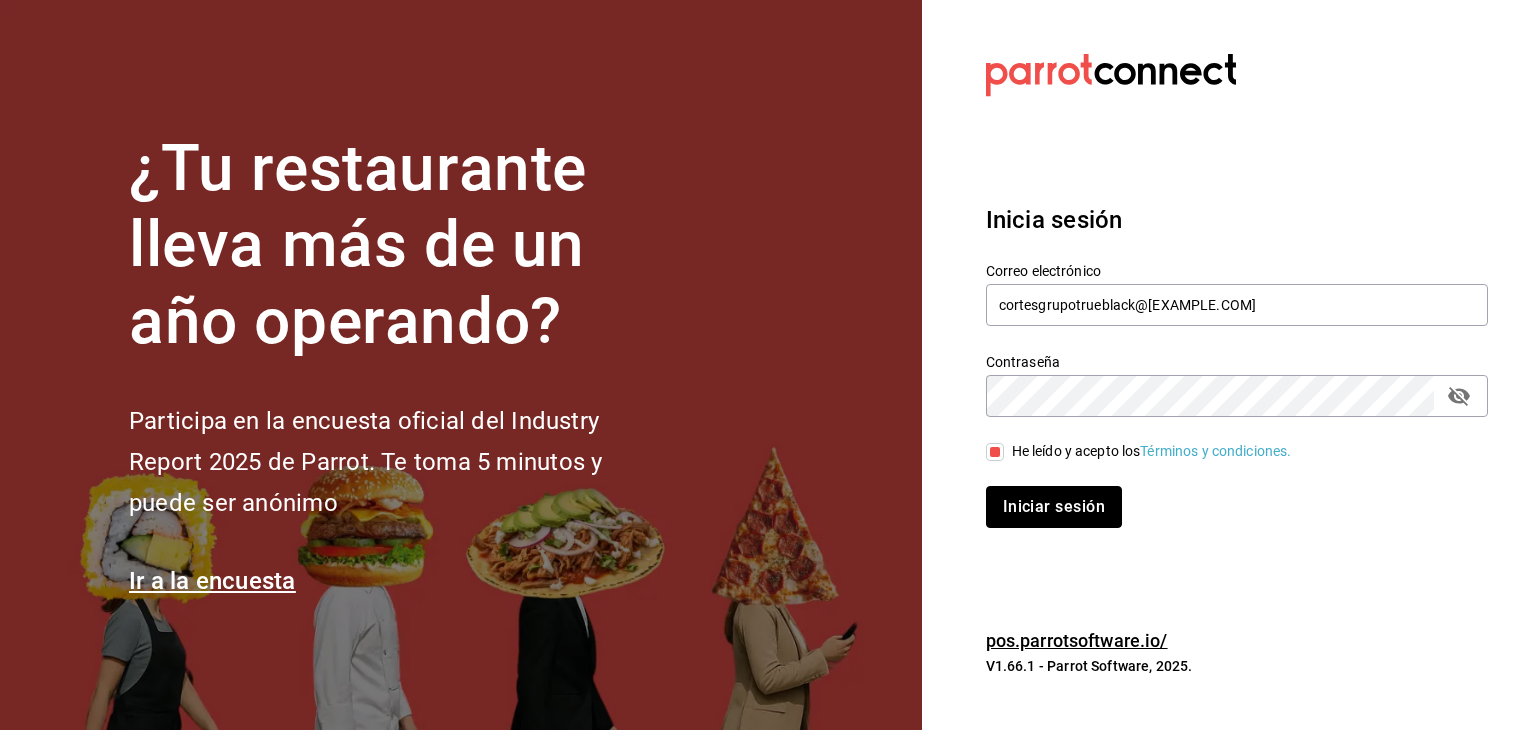 click on "Iniciar sesión" at bounding box center [1054, 507] 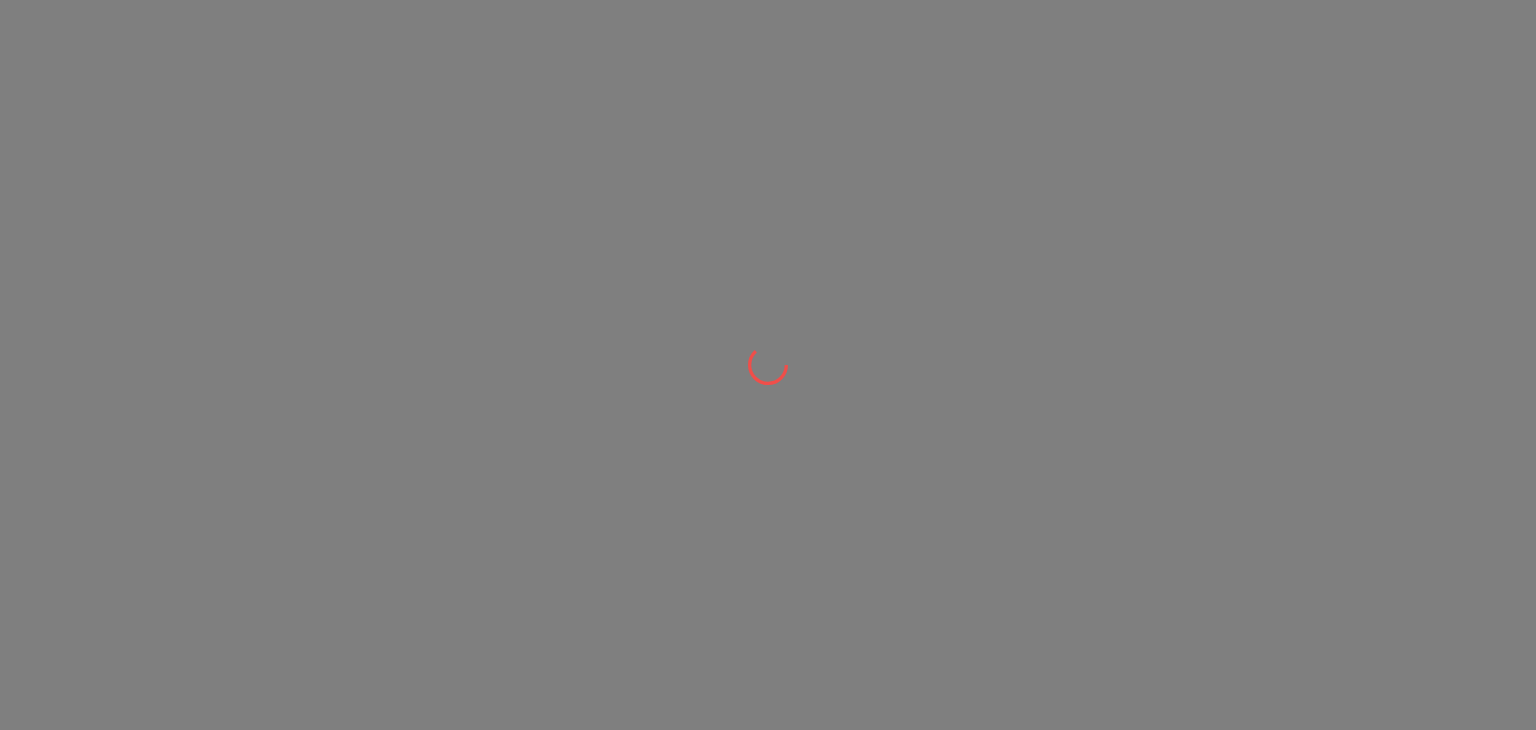 scroll, scrollTop: 0, scrollLeft: 0, axis: both 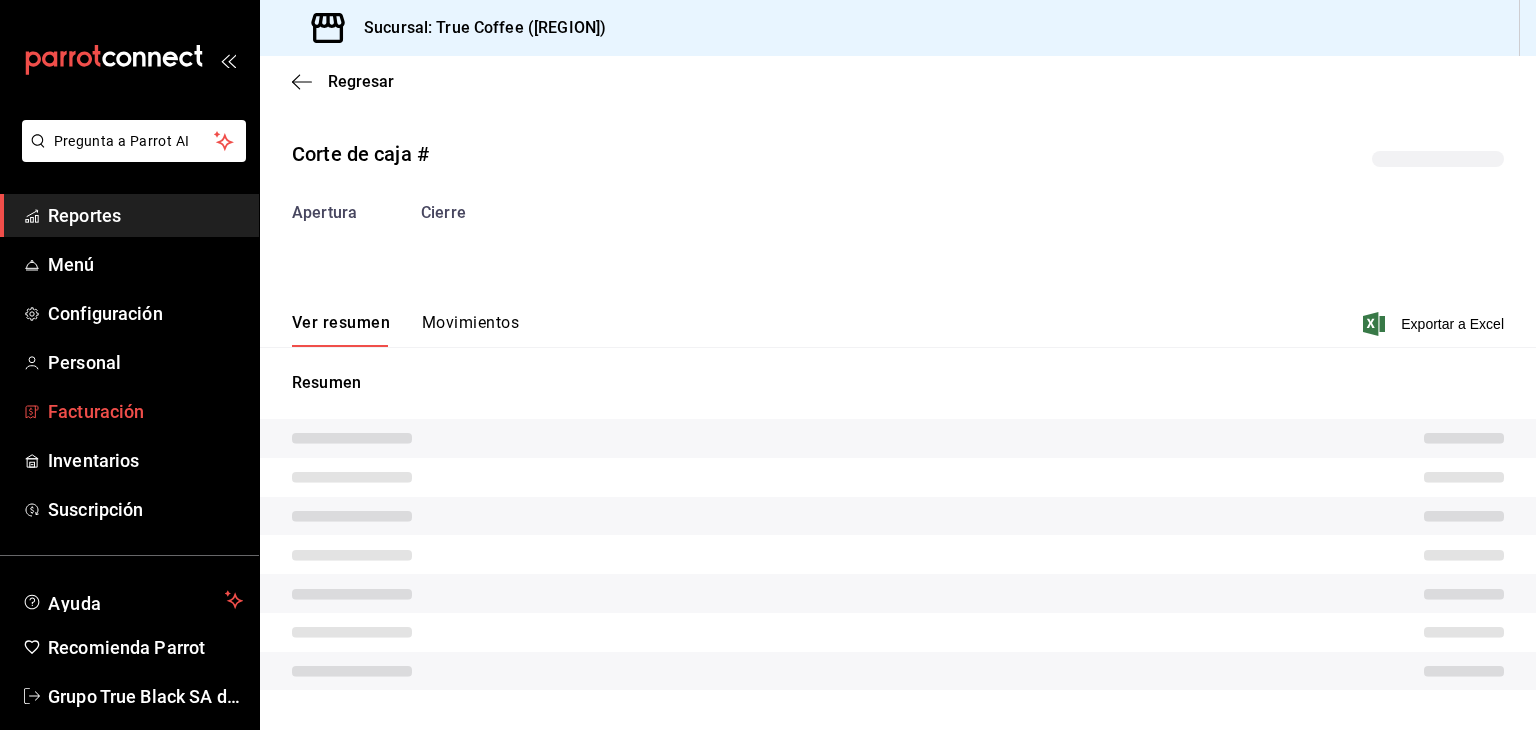click on "Facturación" at bounding box center [129, 411] 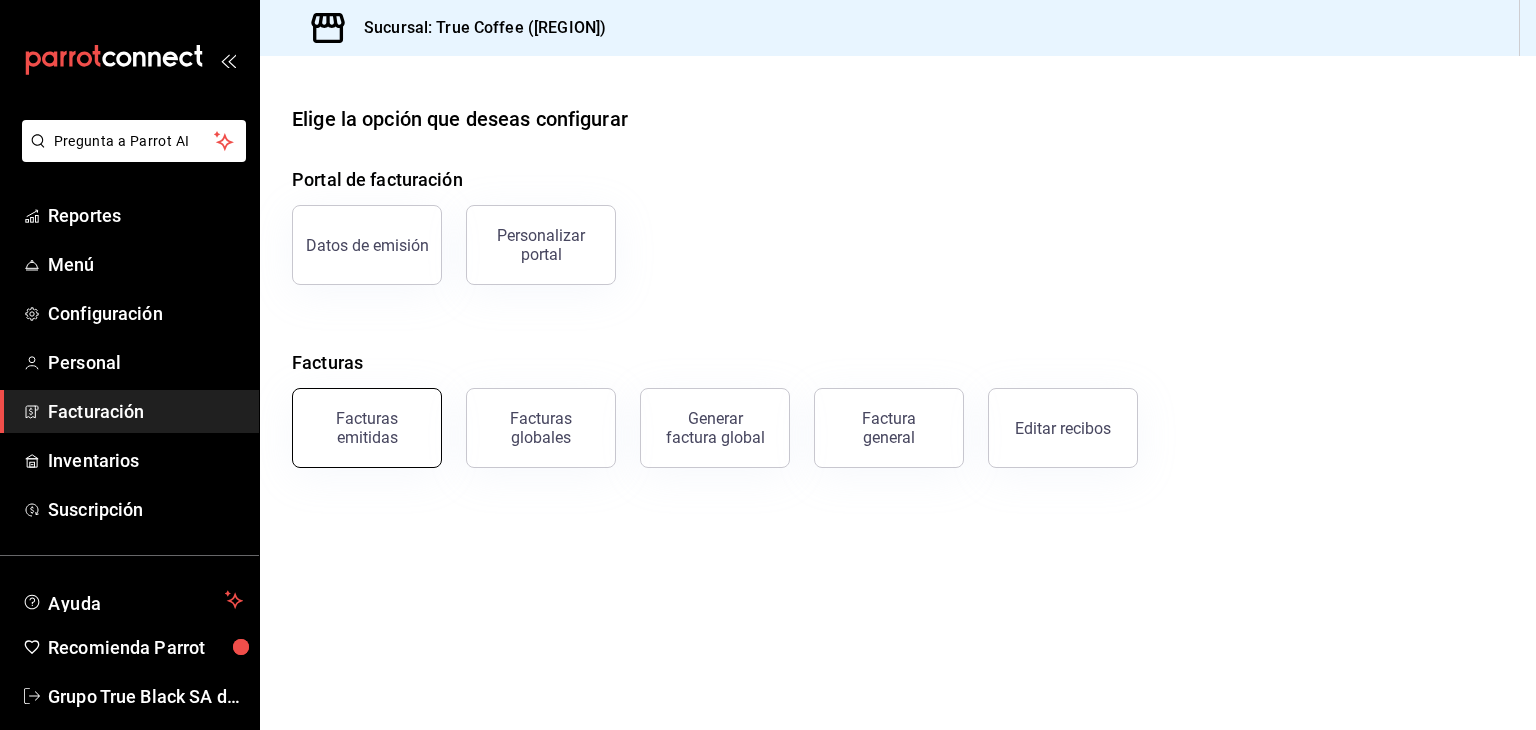 click on "Facturas emitidas" at bounding box center [367, 428] 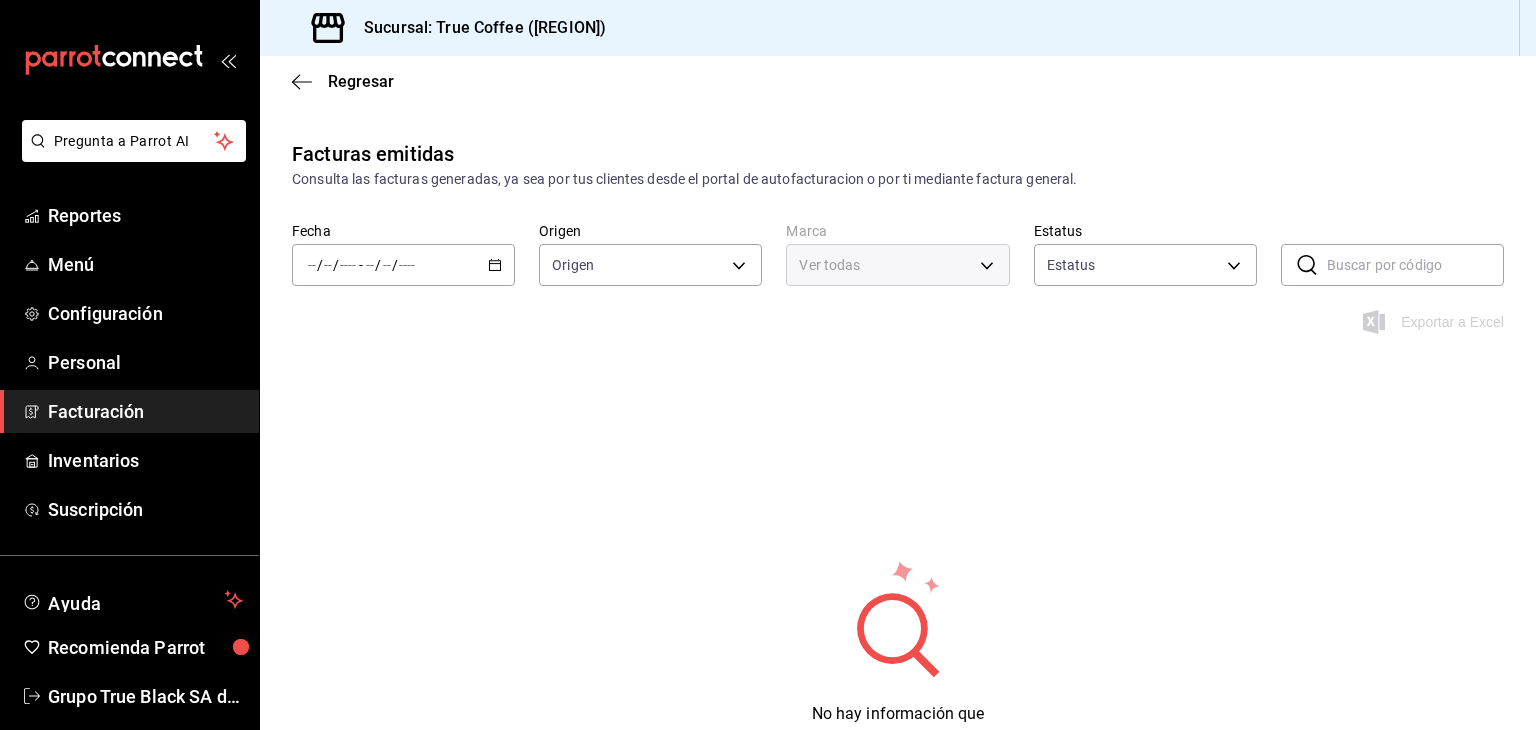 type on "ORDER_INVOICE,GENERAL_INVOICE" 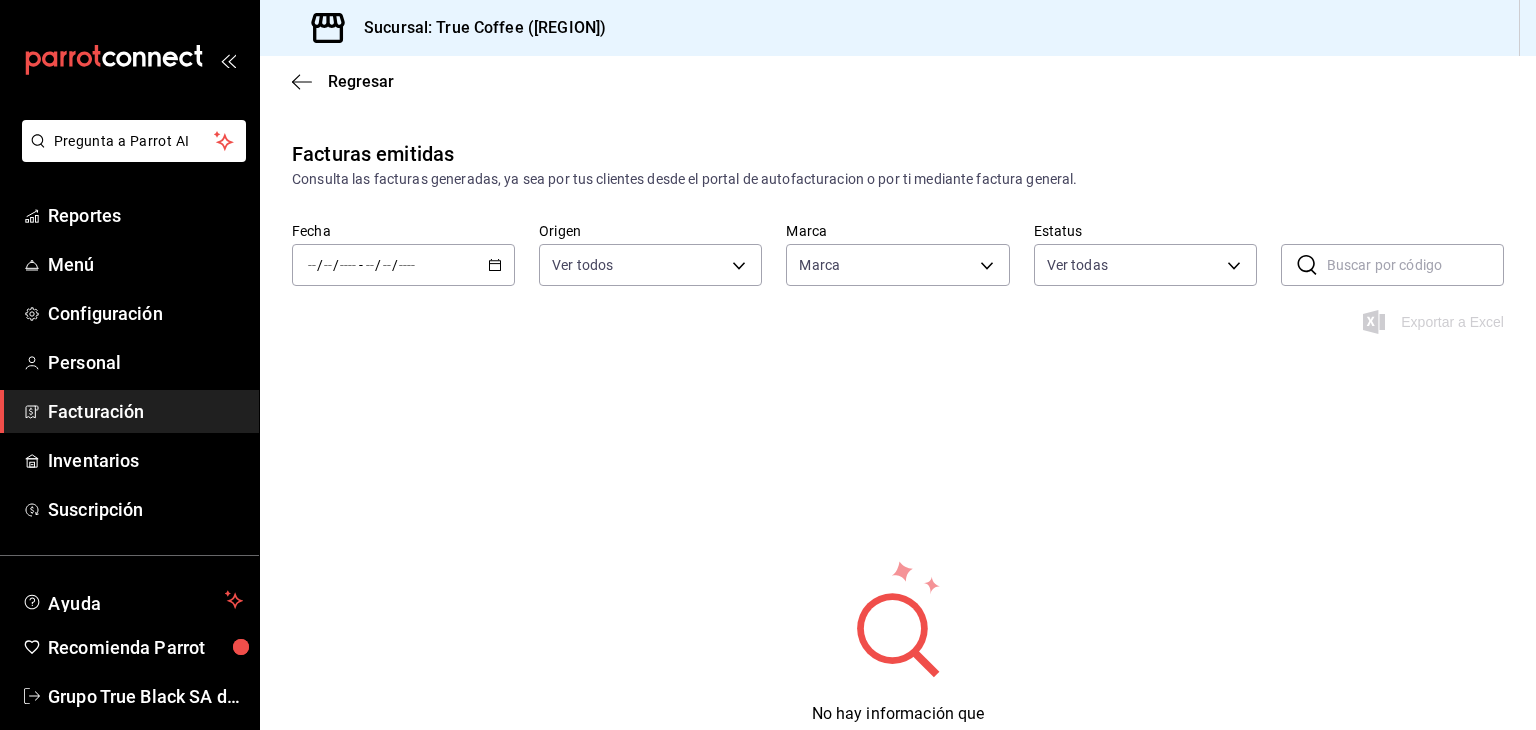 type on "26f61452-cae3-4785-a690-7b393e87ceb5" 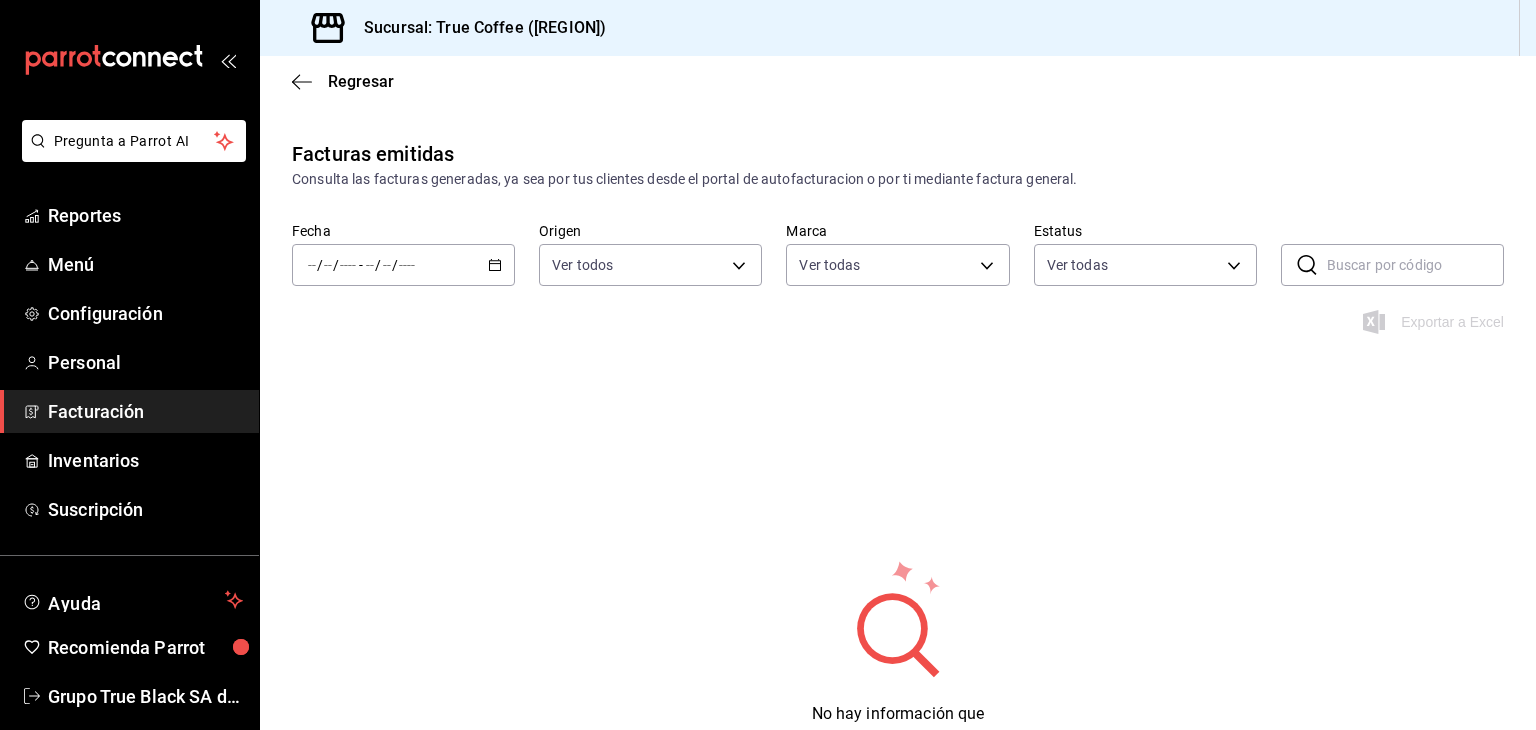 click on "/ / - / /" at bounding box center [403, 265] 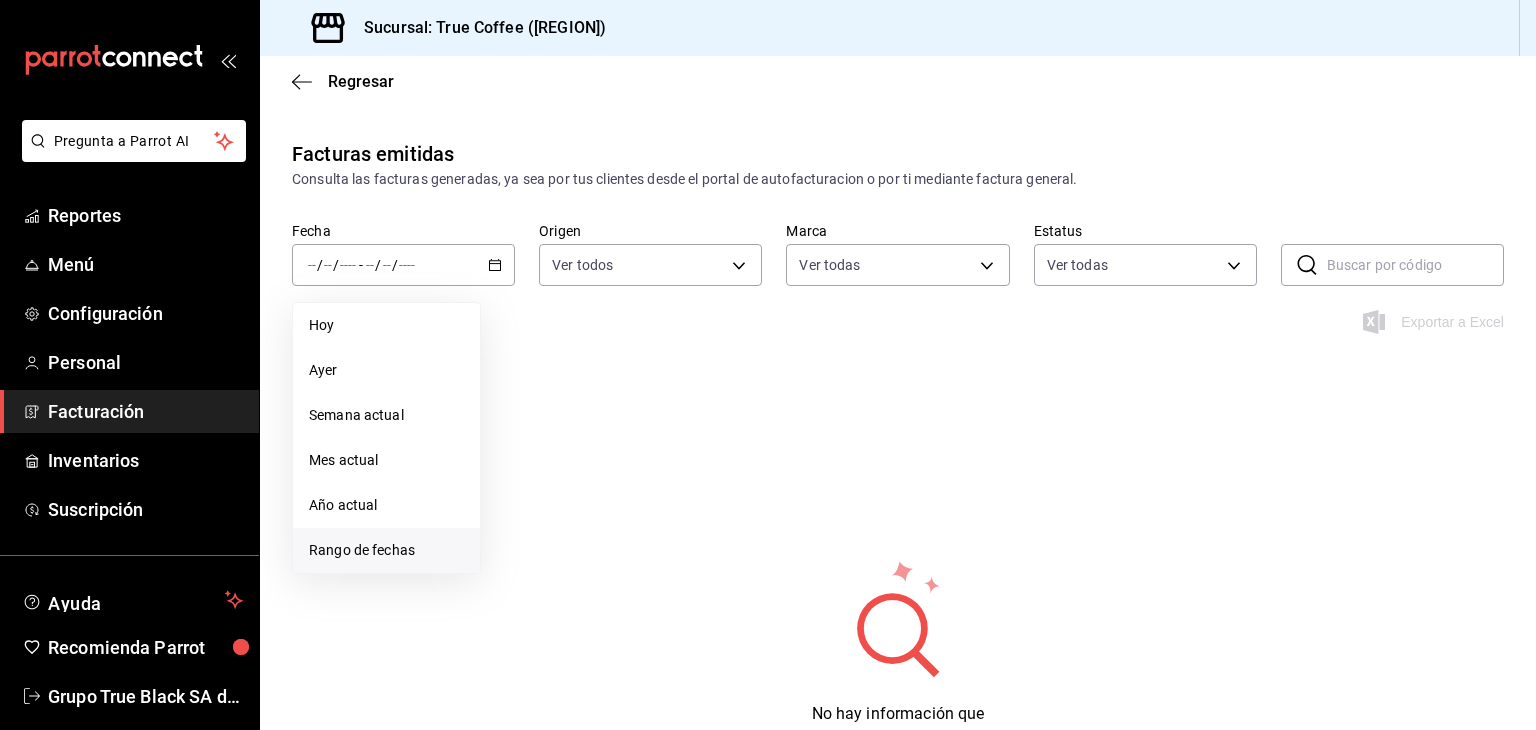 click on "Rango de fechas" at bounding box center [386, 550] 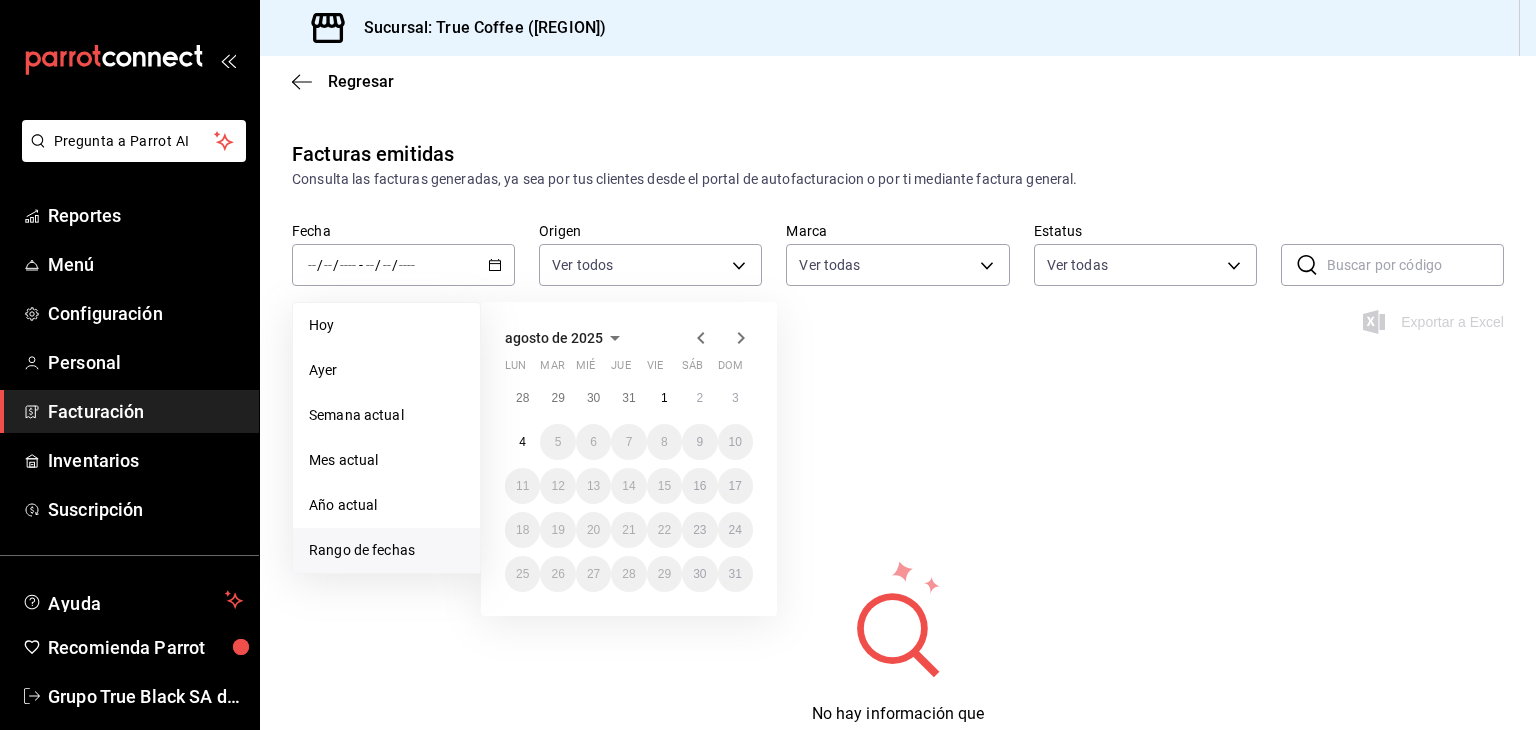 click 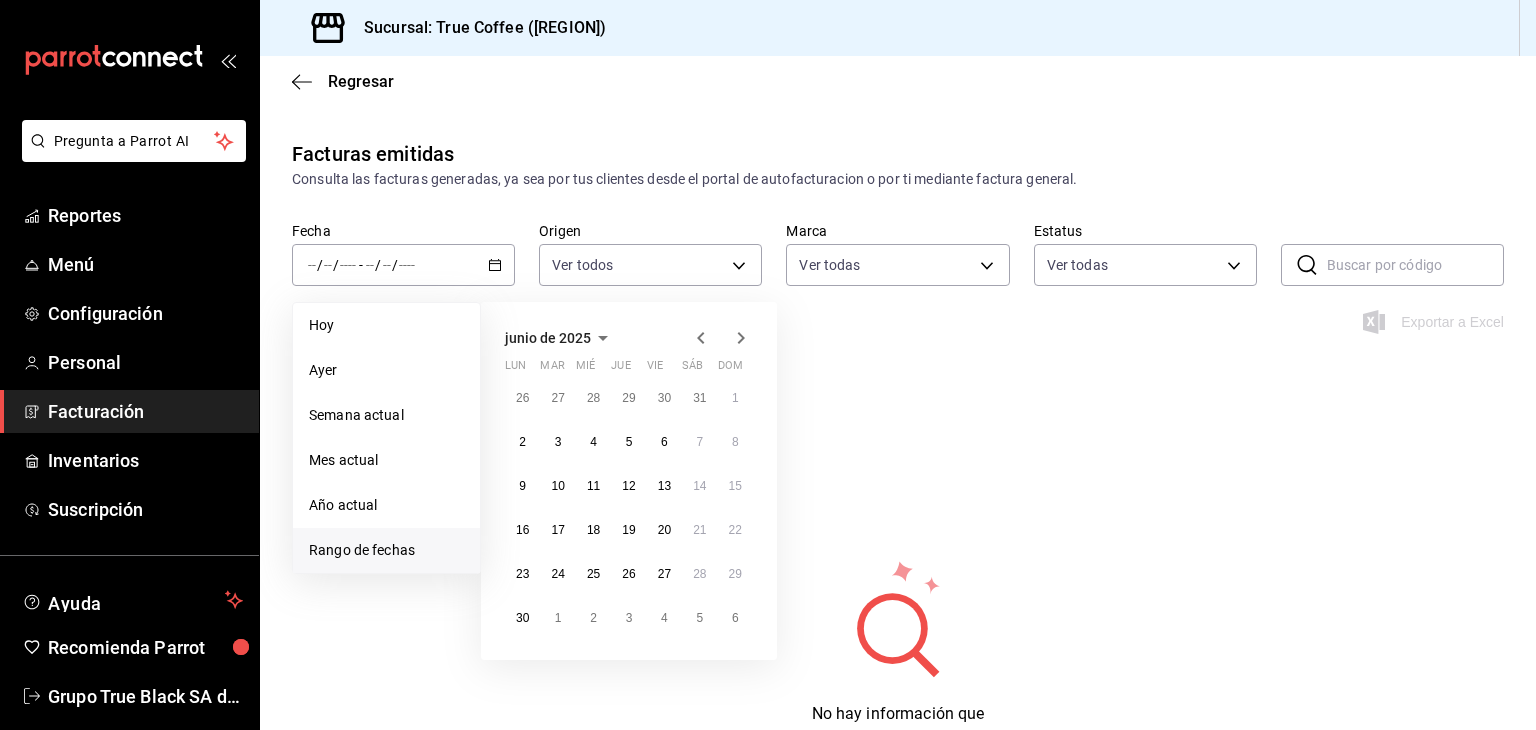click 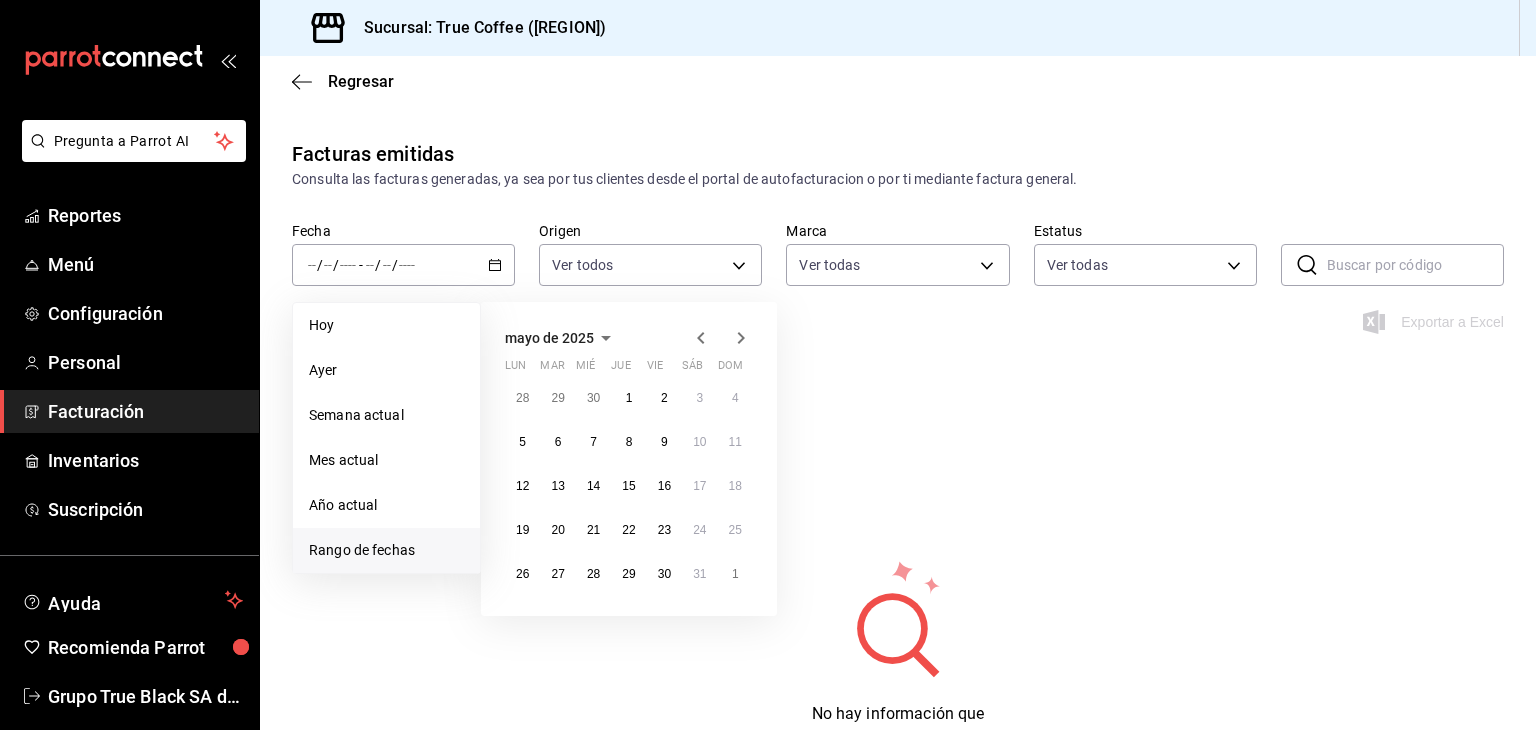 click 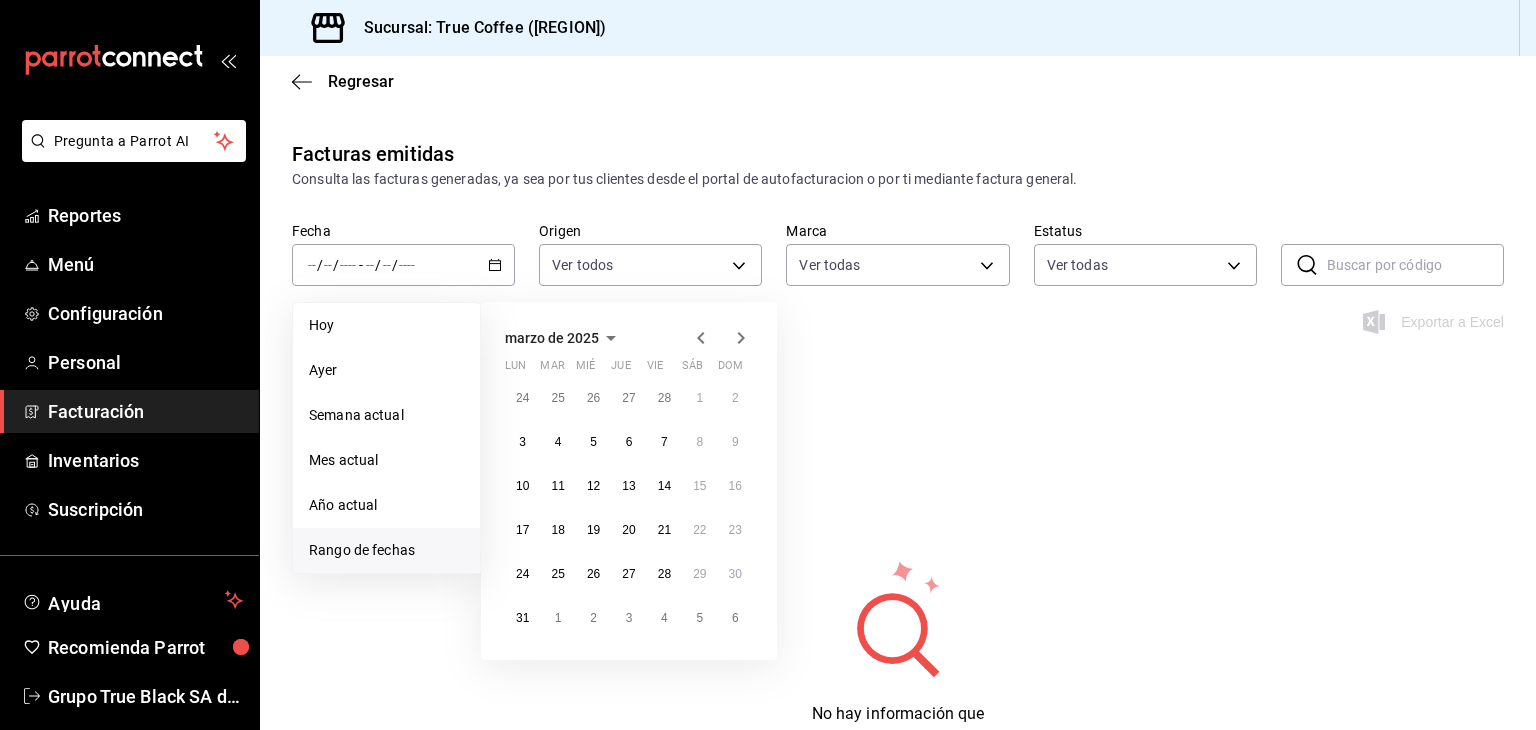 click 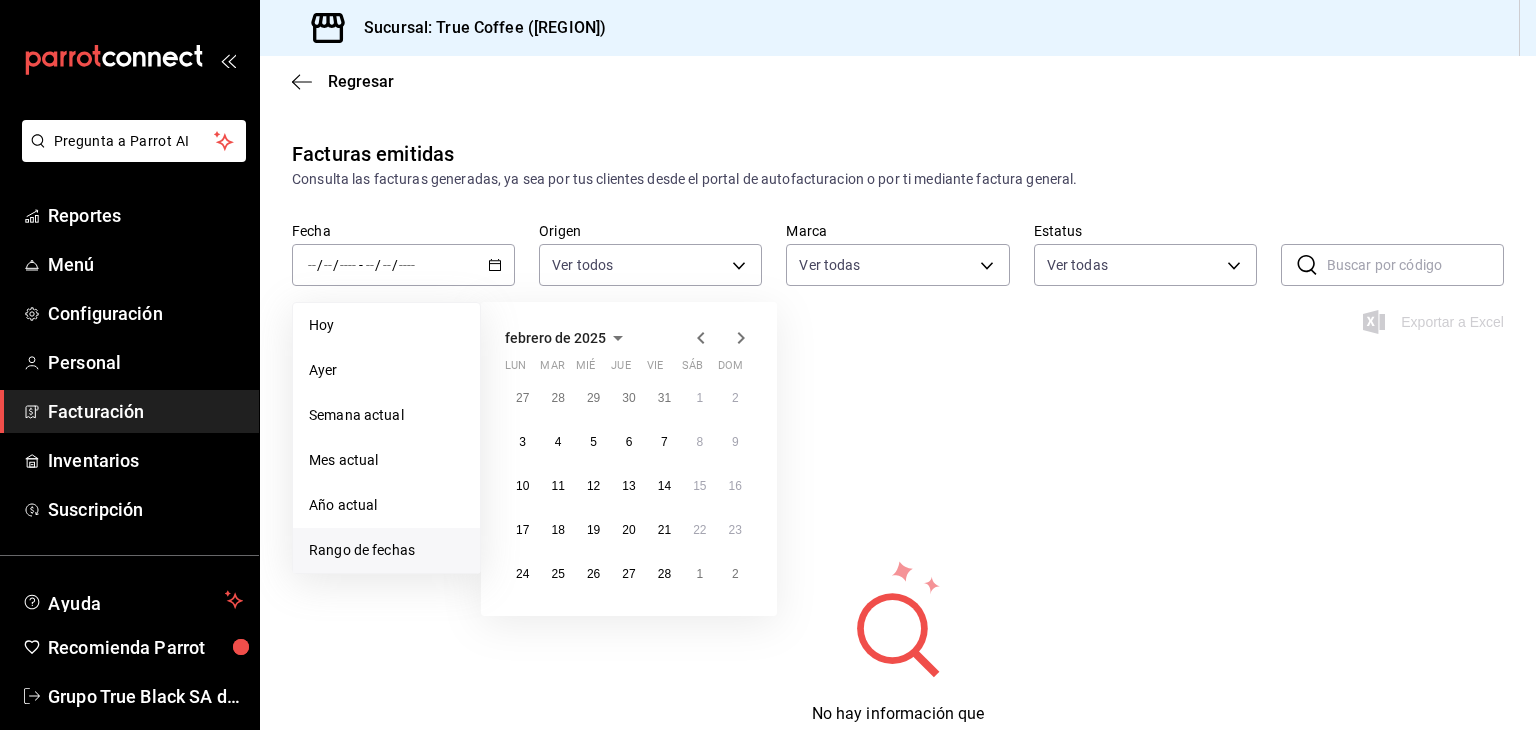 click 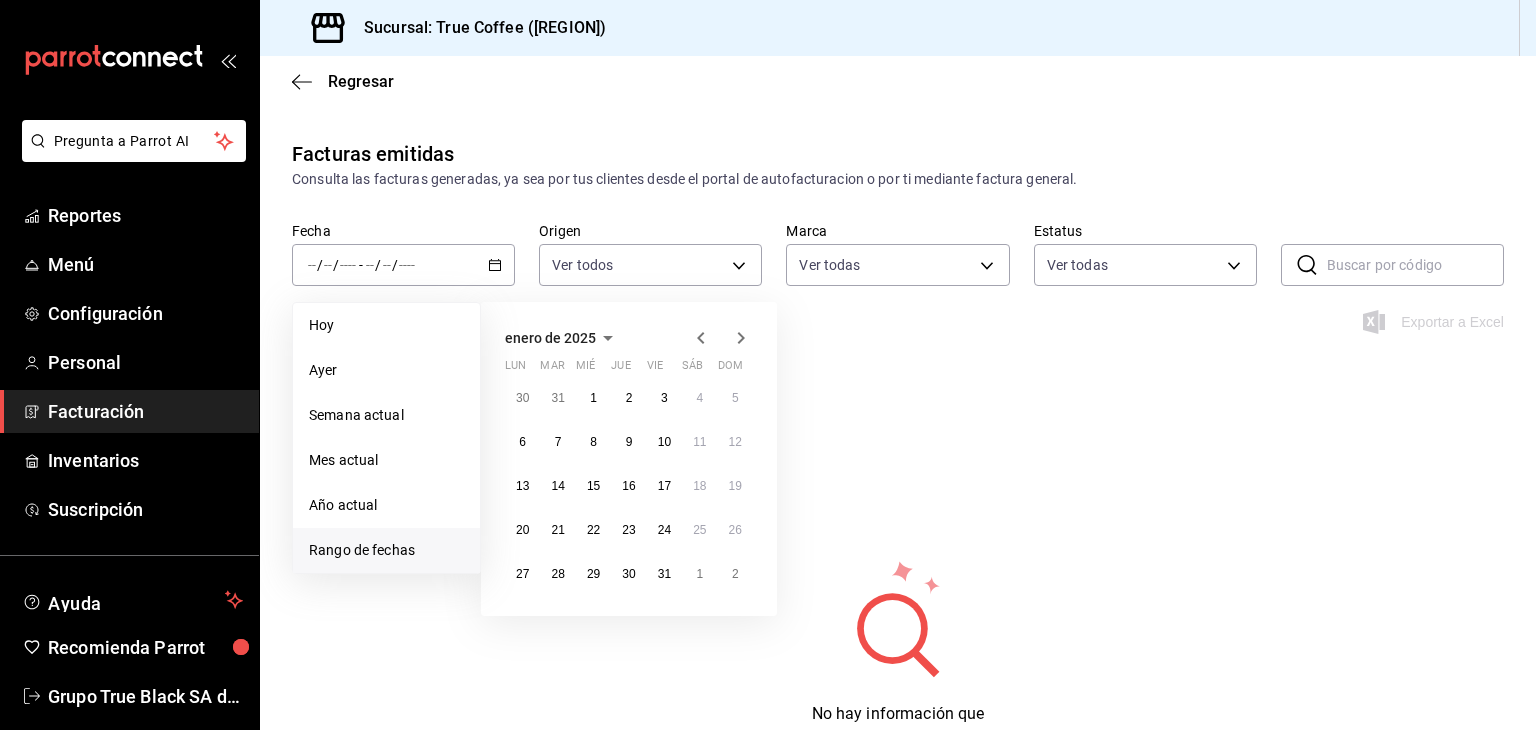 click 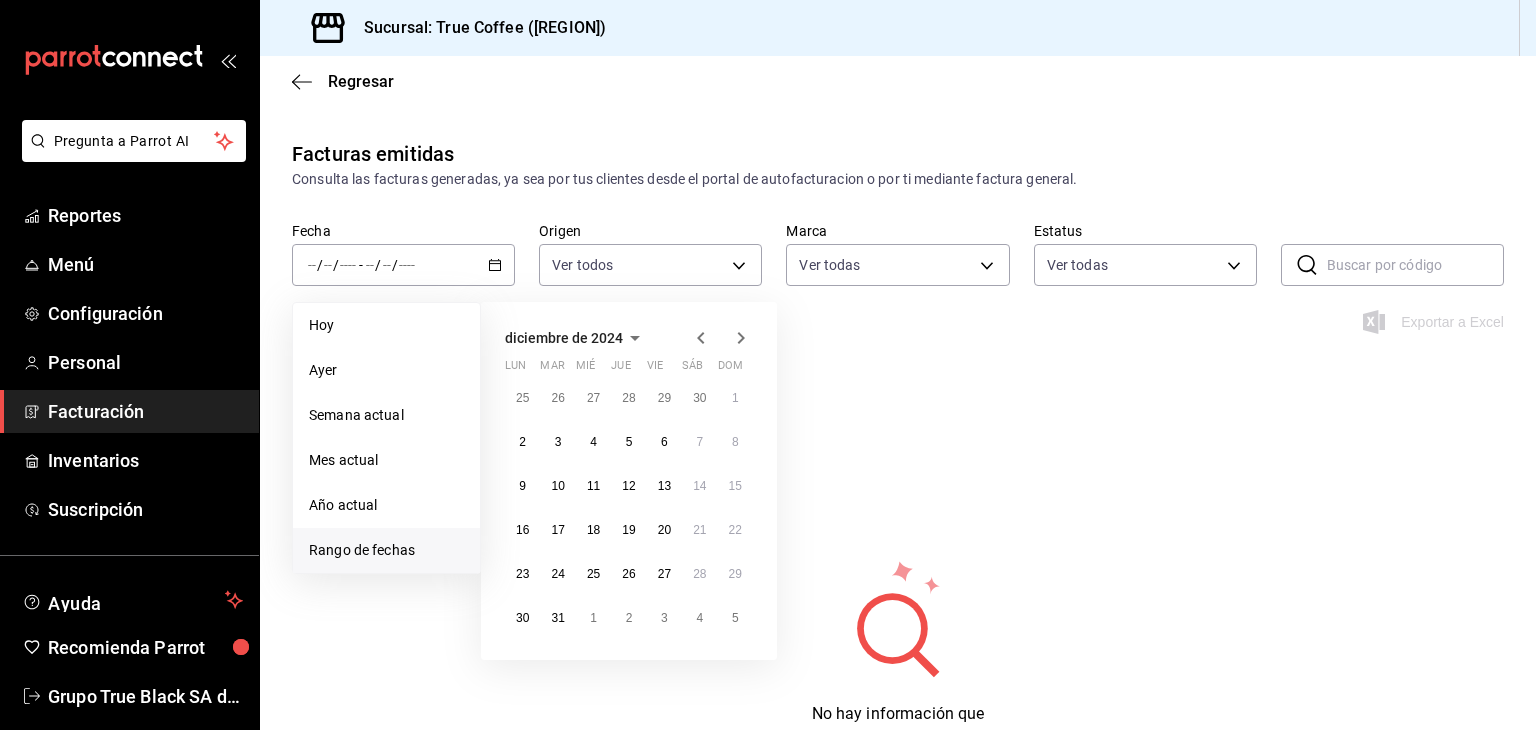 click 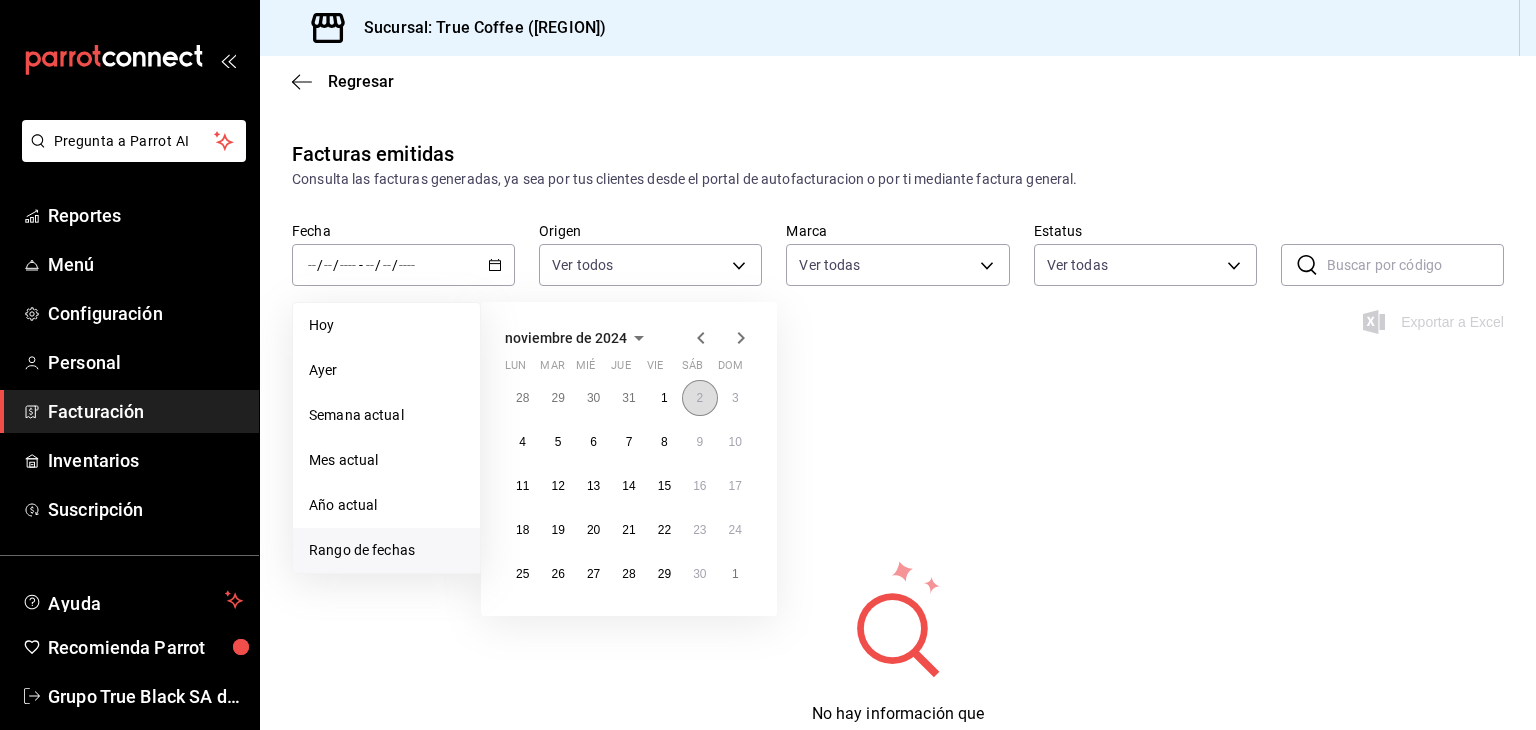 click on "2" at bounding box center (699, 398) 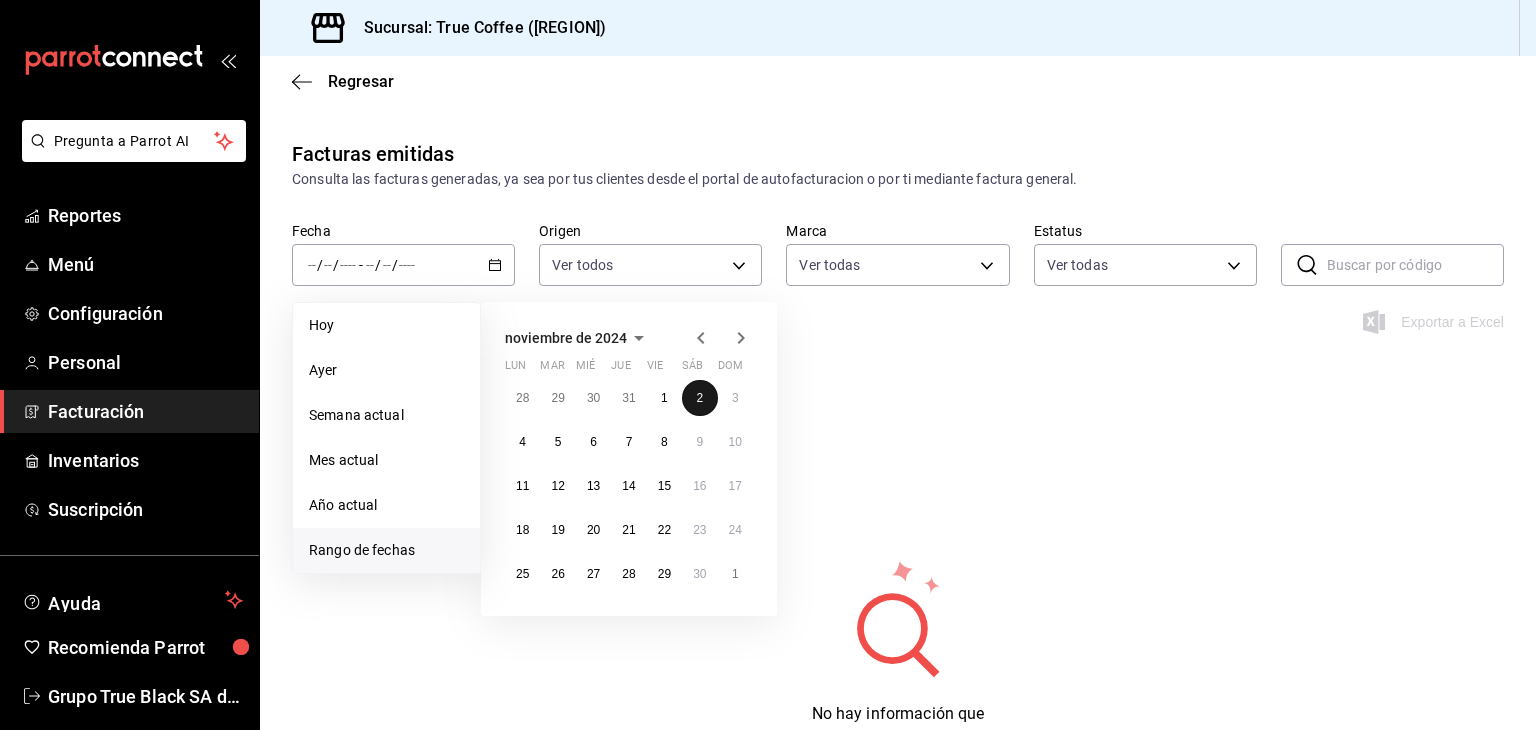 click on "2" at bounding box center (699, 398) 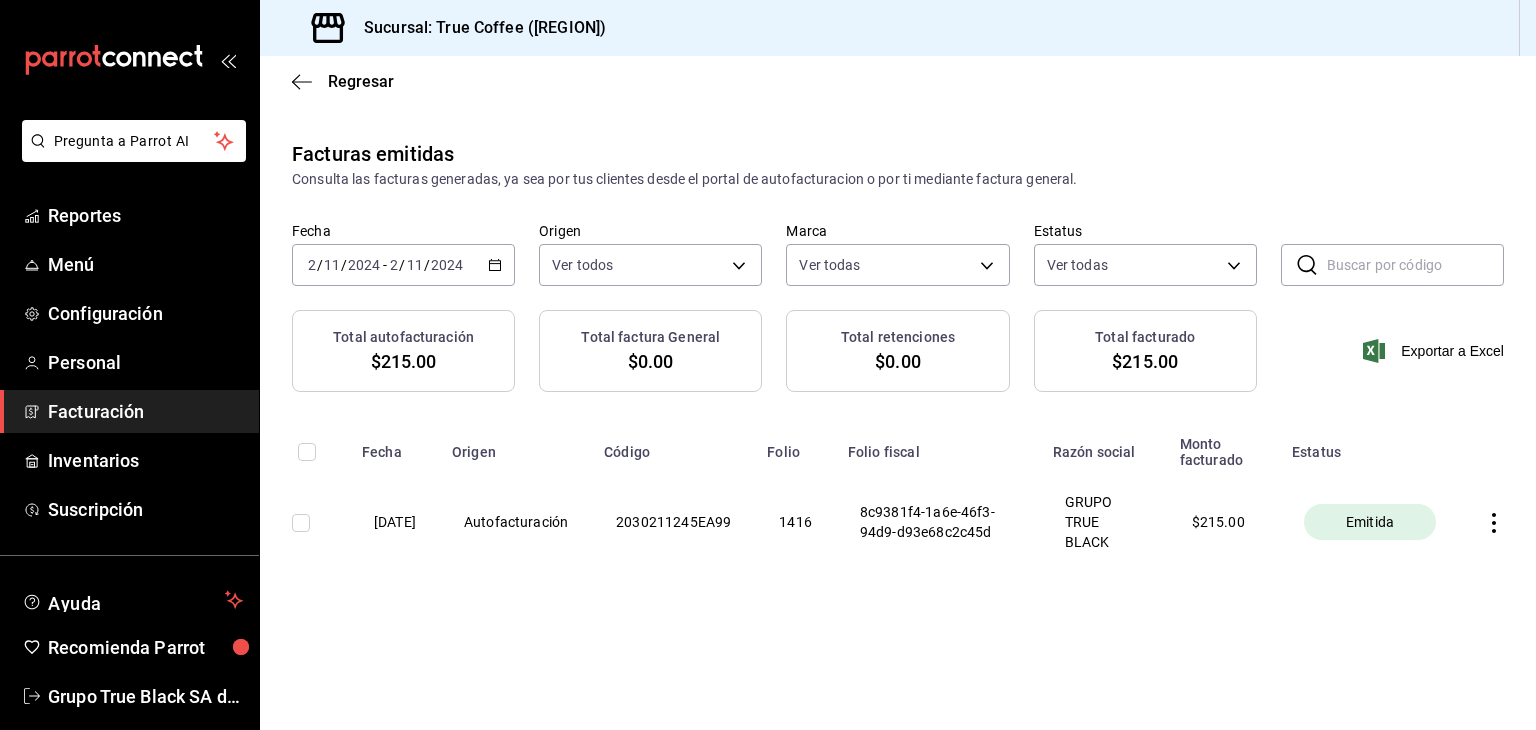 click 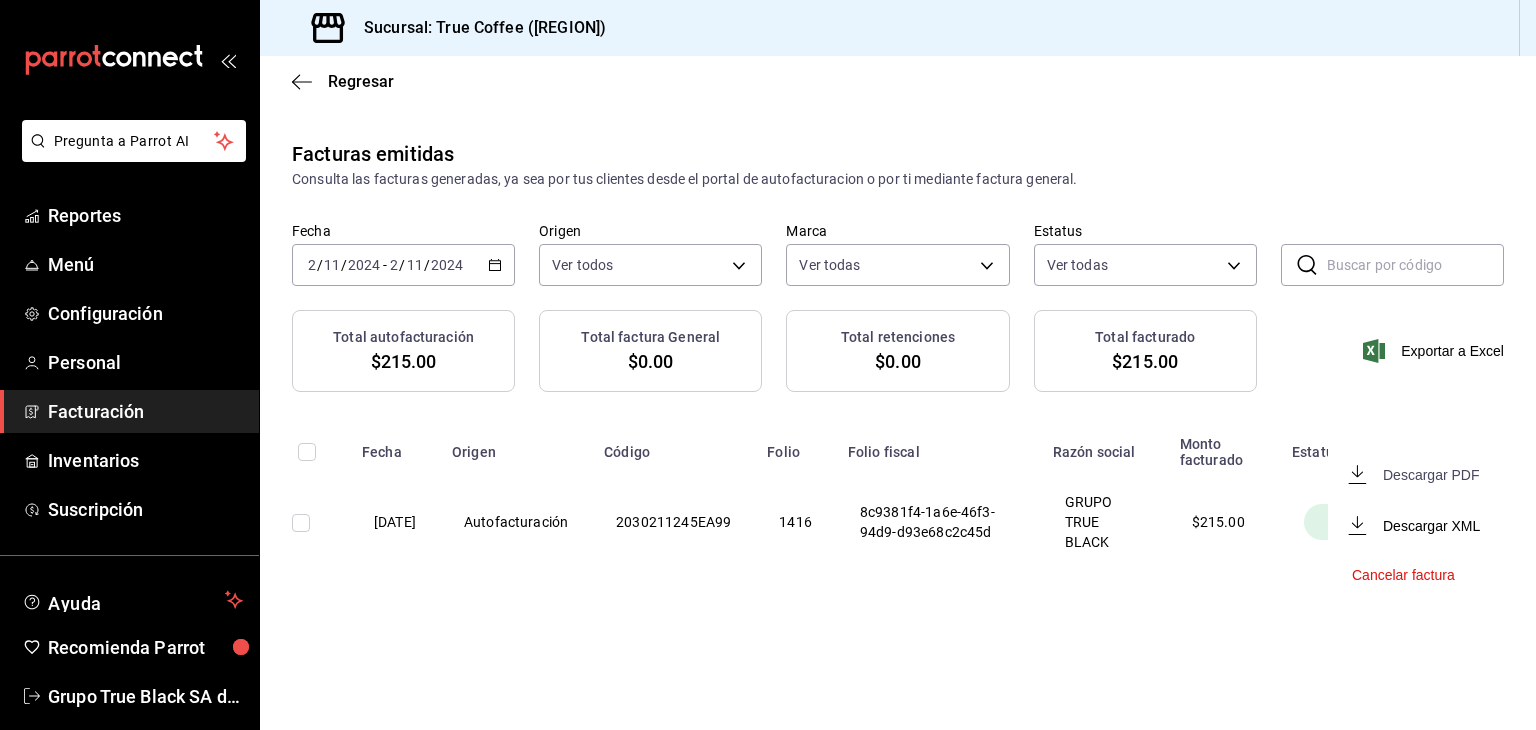 click on "Descargar PDF" at bounding box center (1416, 474) 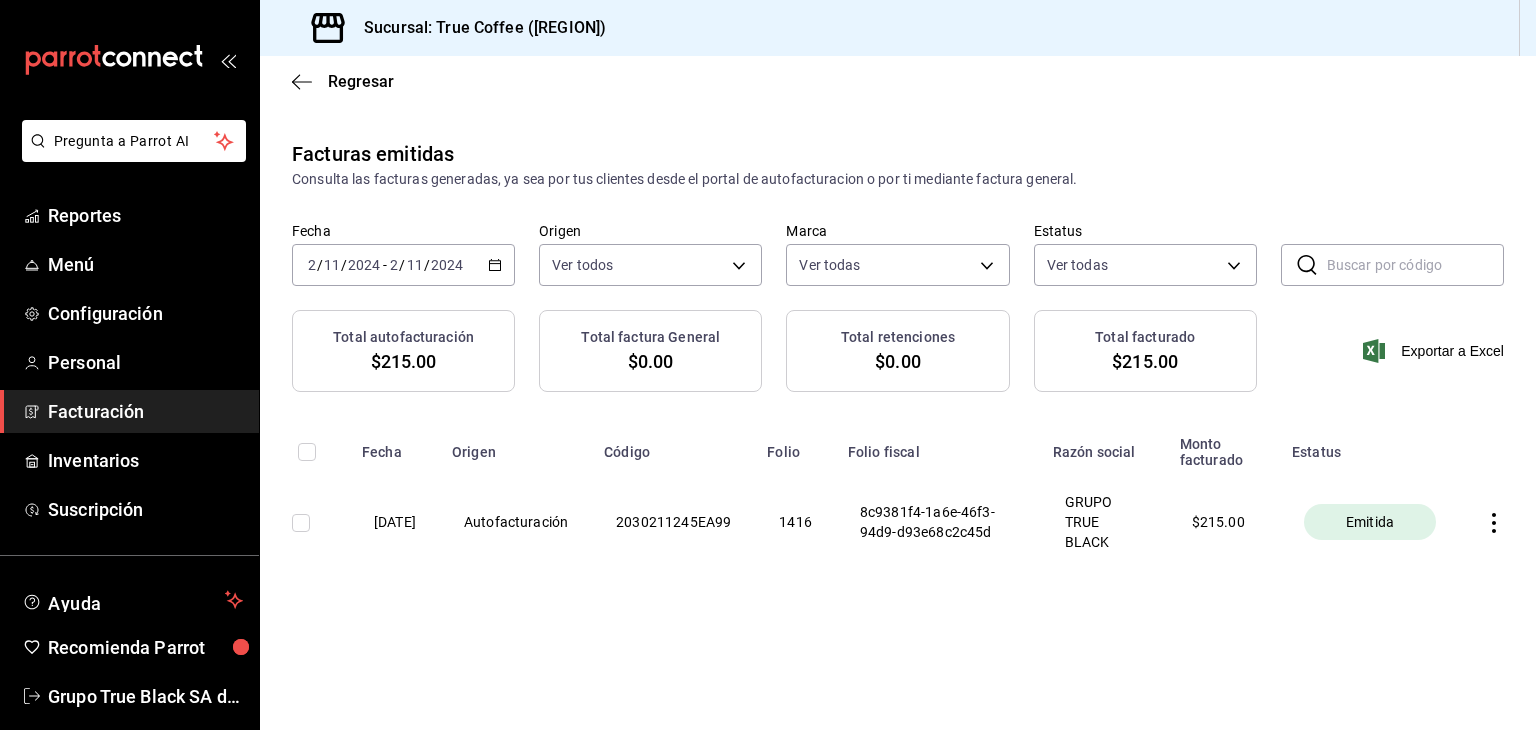 click 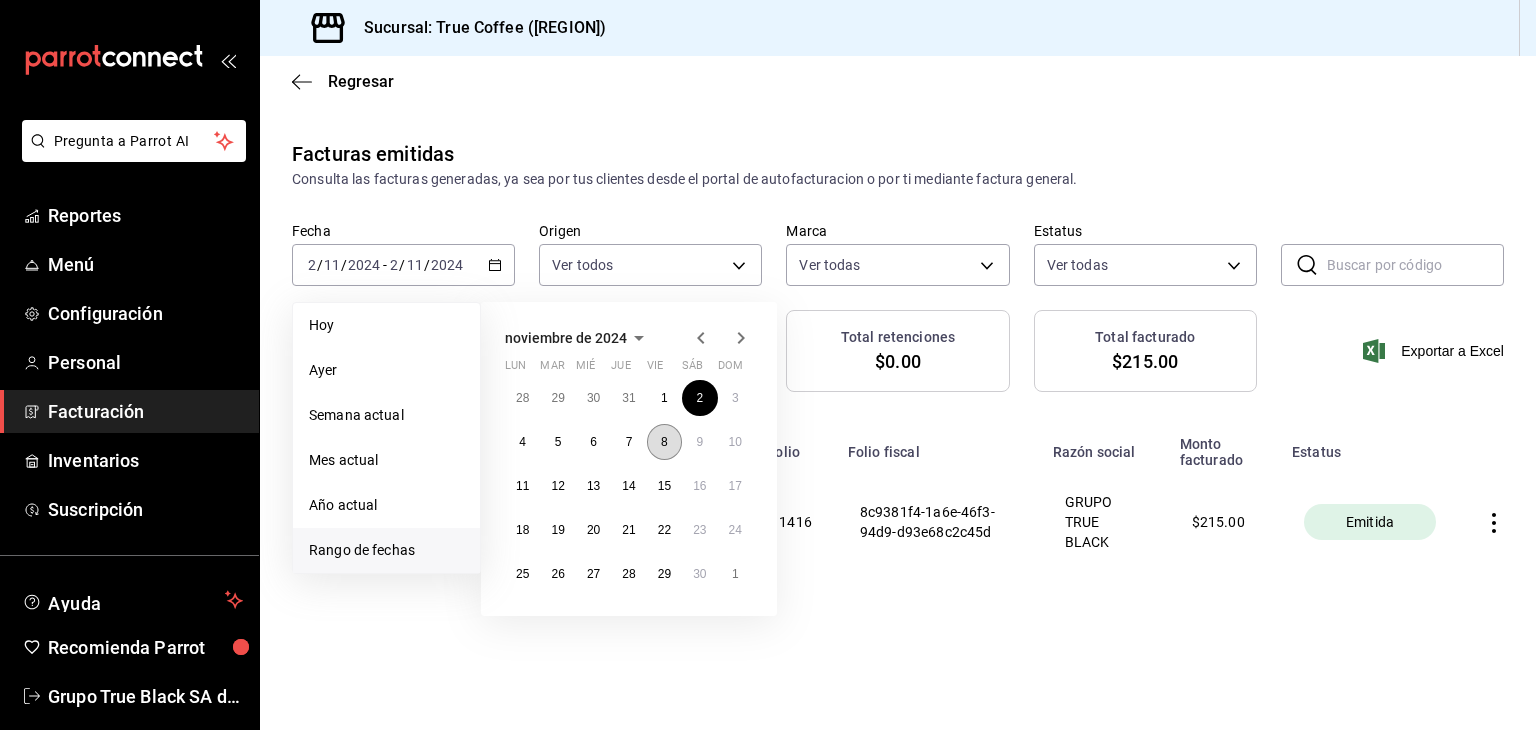 click on "8" at bounding box center (664, 442) 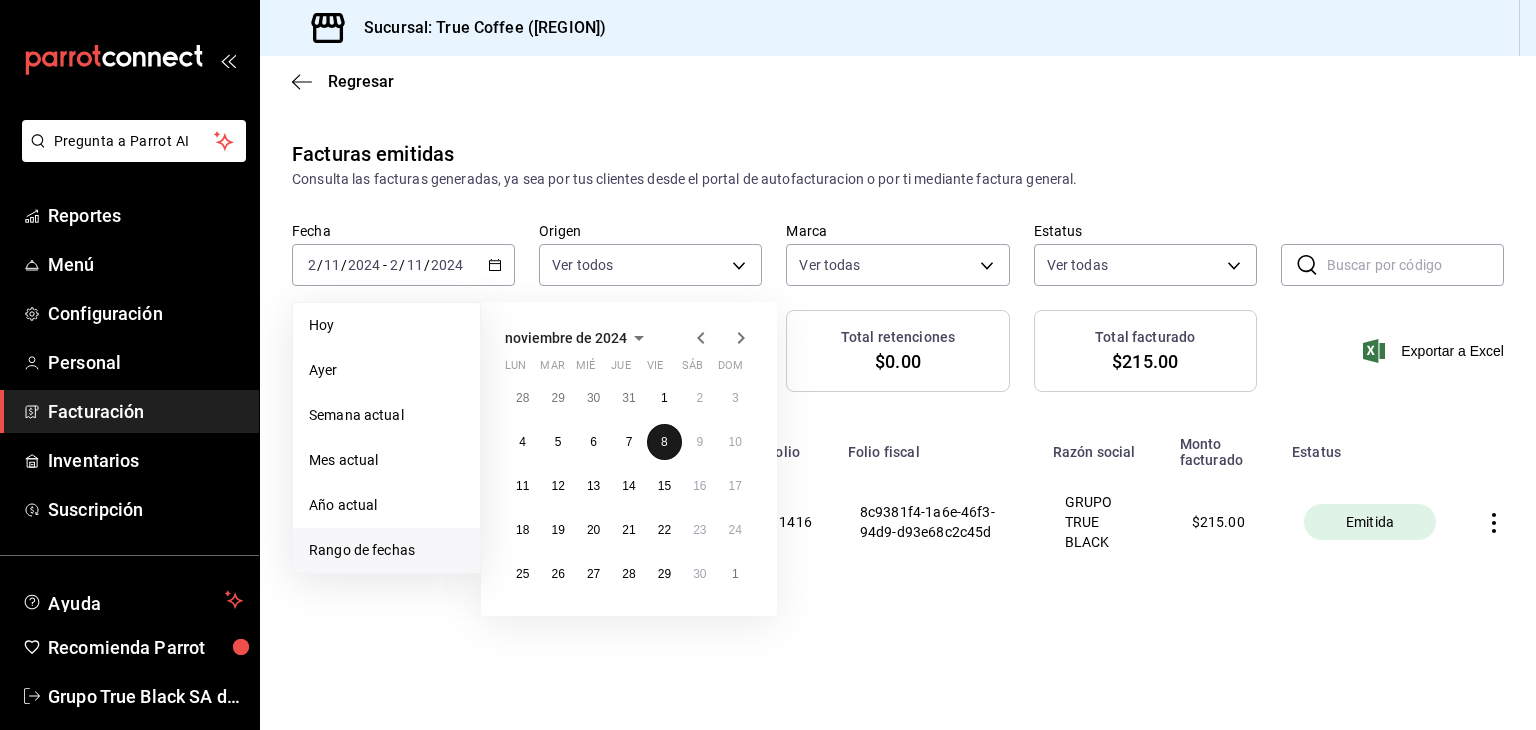 click on "8" at bounding box center (664, 442) 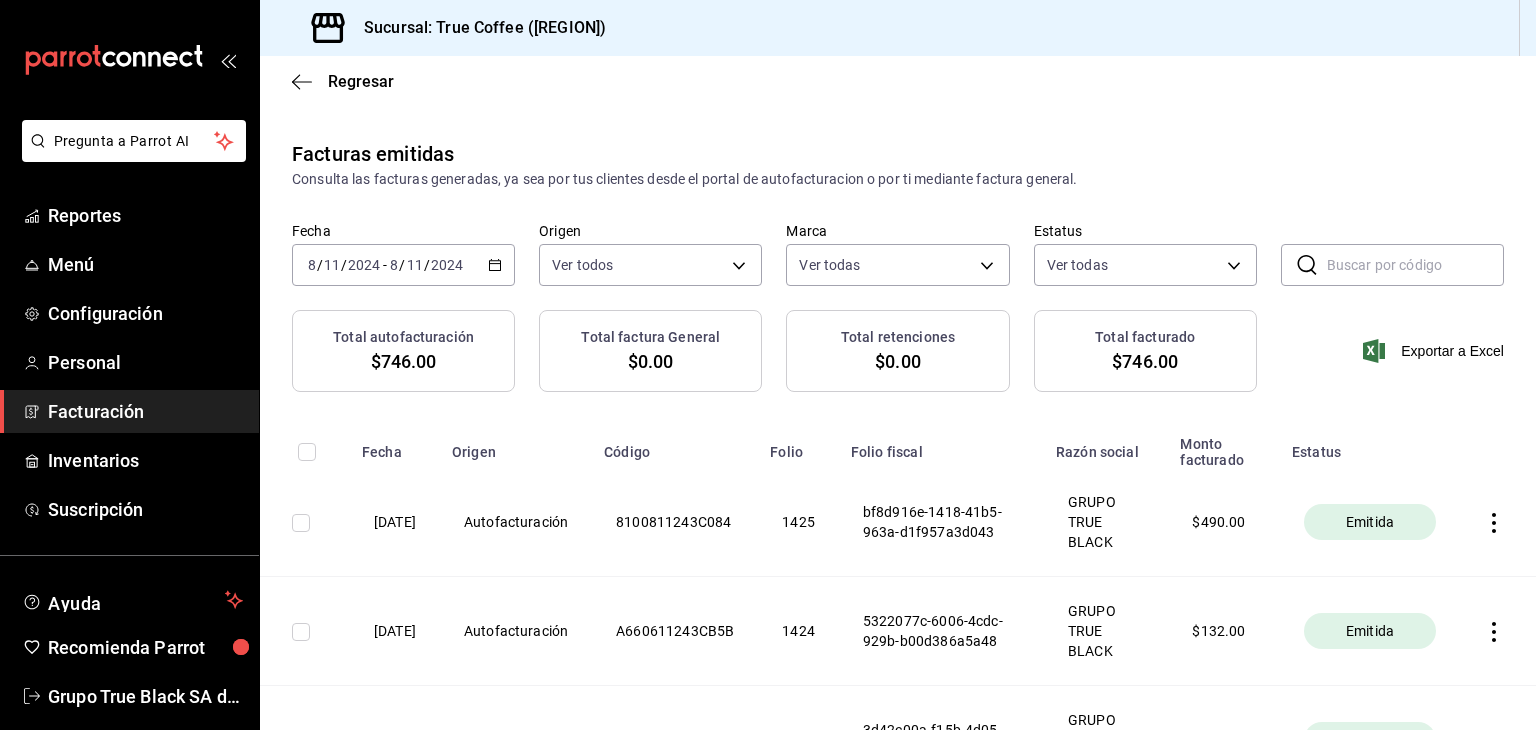 scroll, scrollTop: 36, scrollLeft: 0, axis: vertical 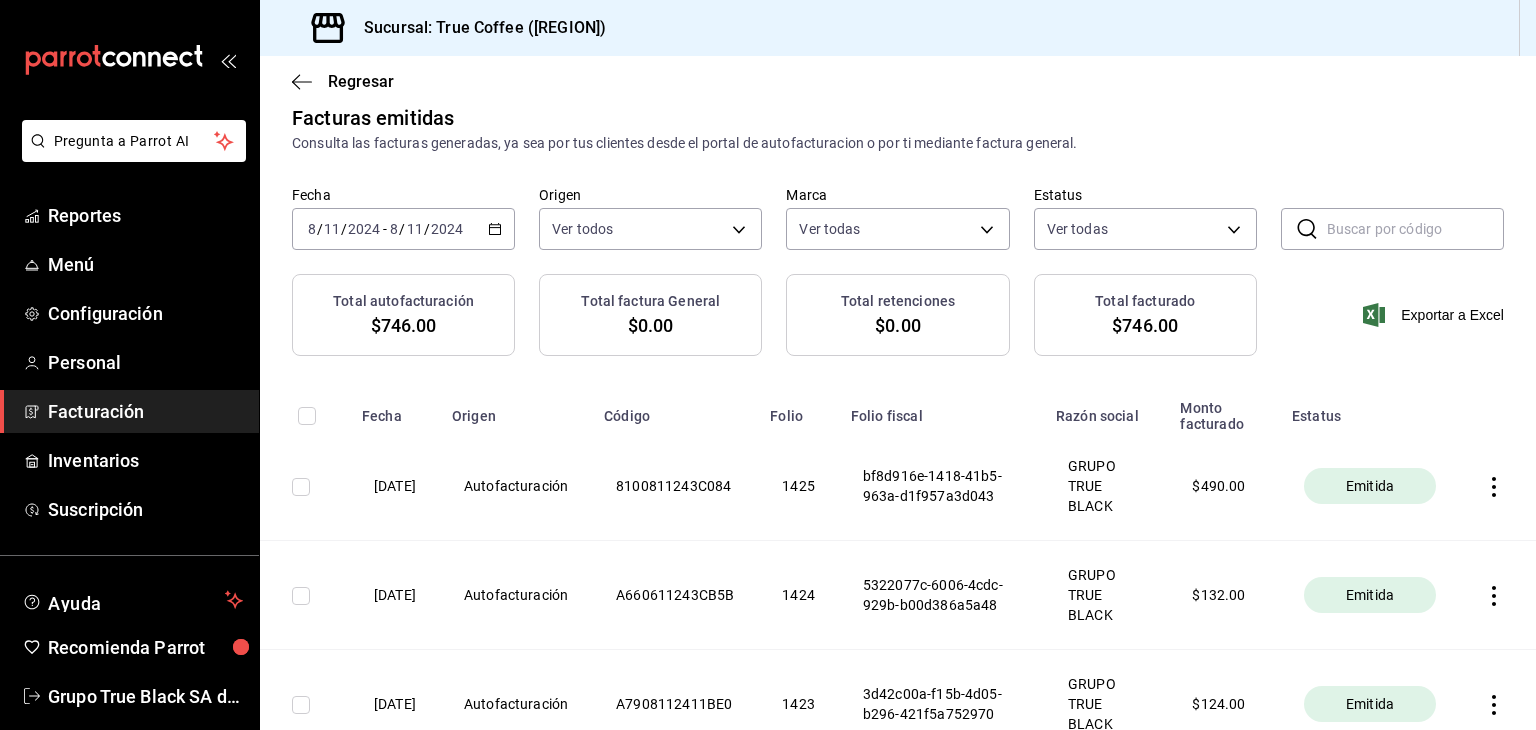 click 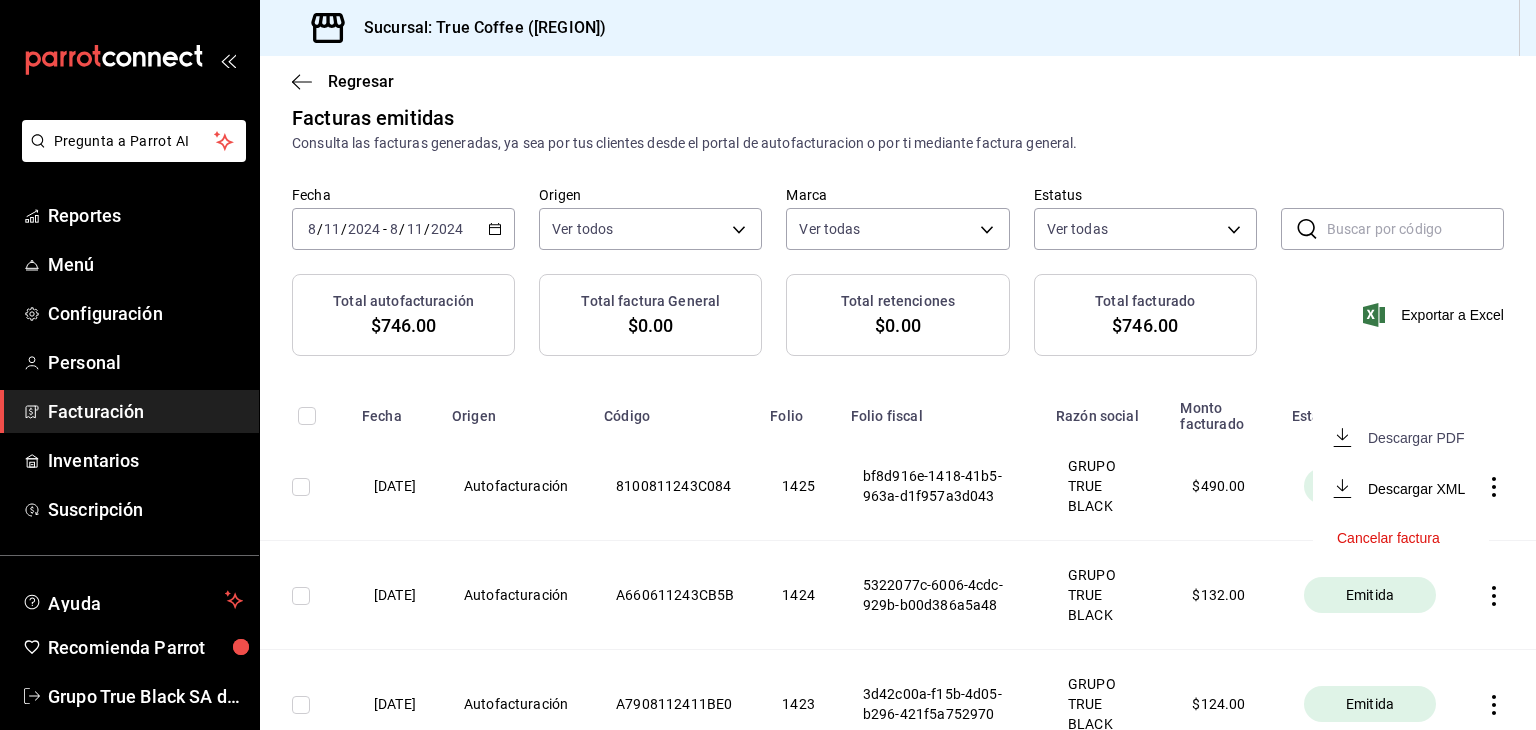 click on "Descargar PDF" at bounding box center (1416, 438) 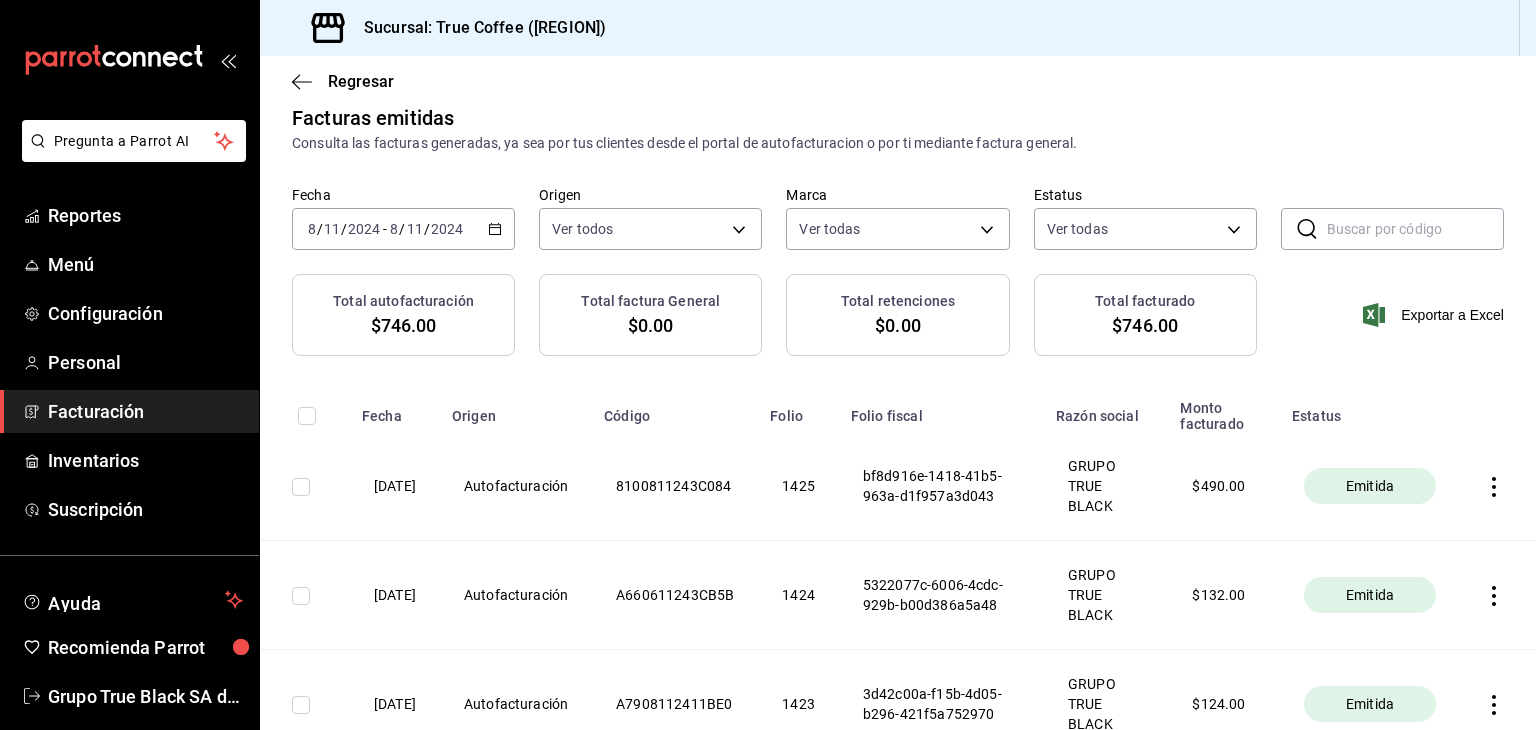 click 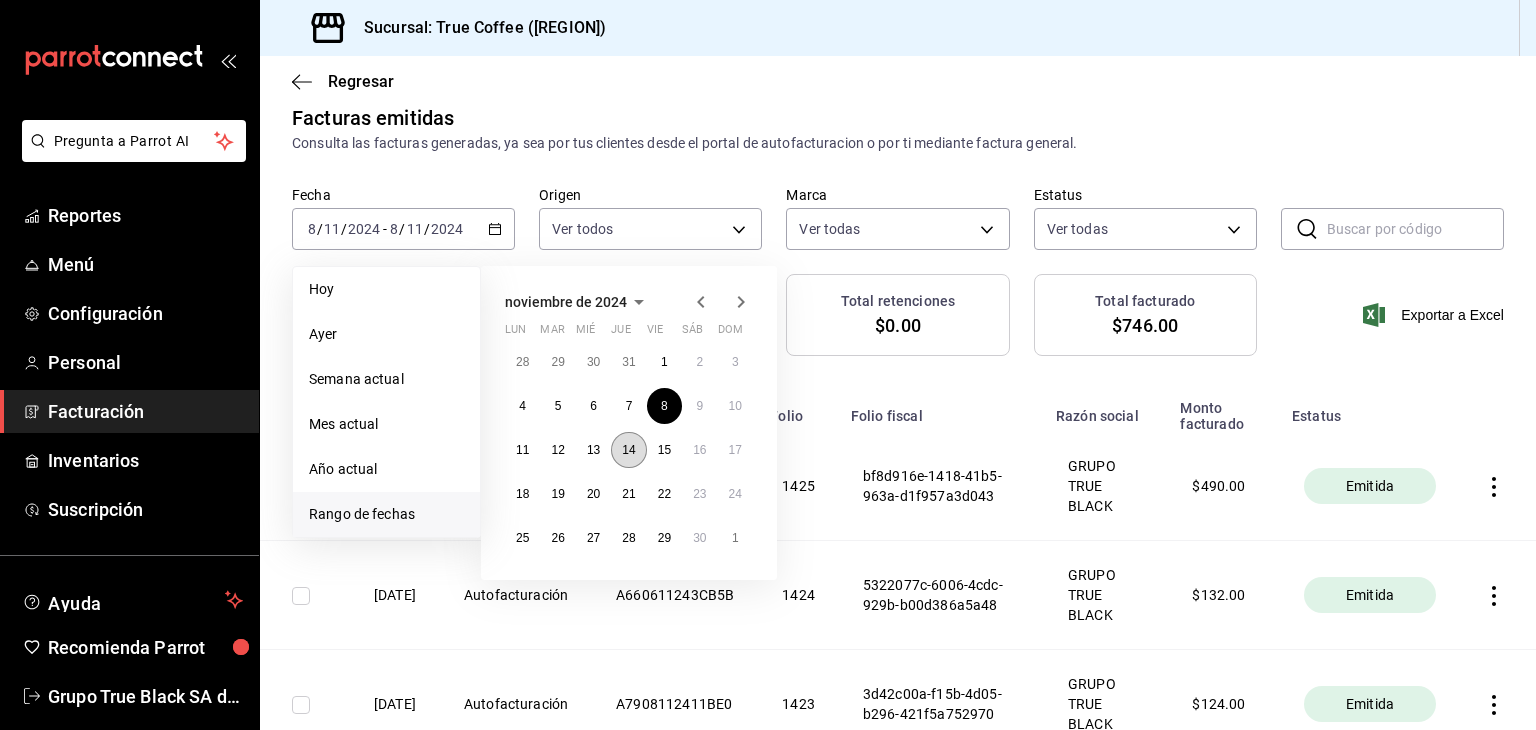 click on "14" at bounding box center (628, 450) 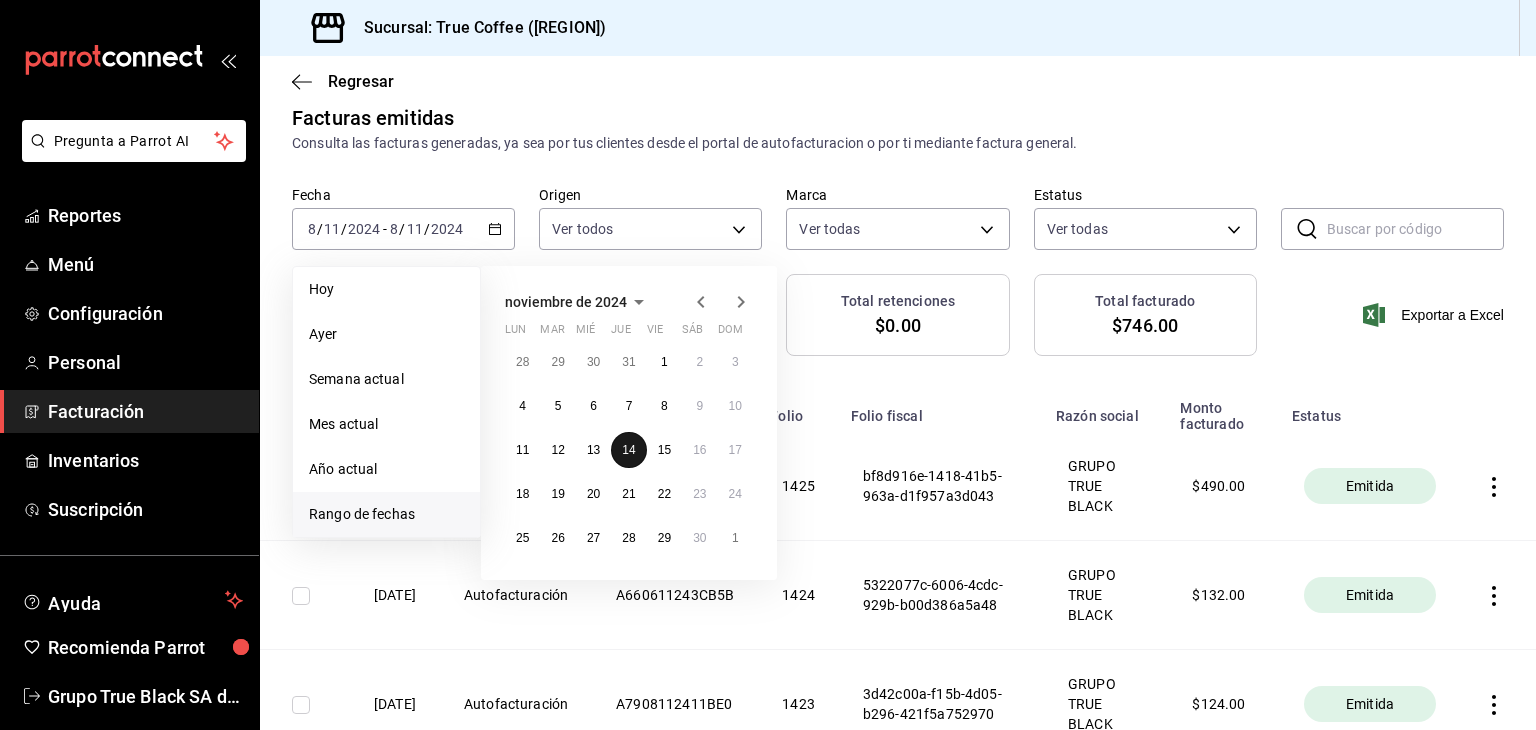 click on "14" at bounding box center [628, 450] 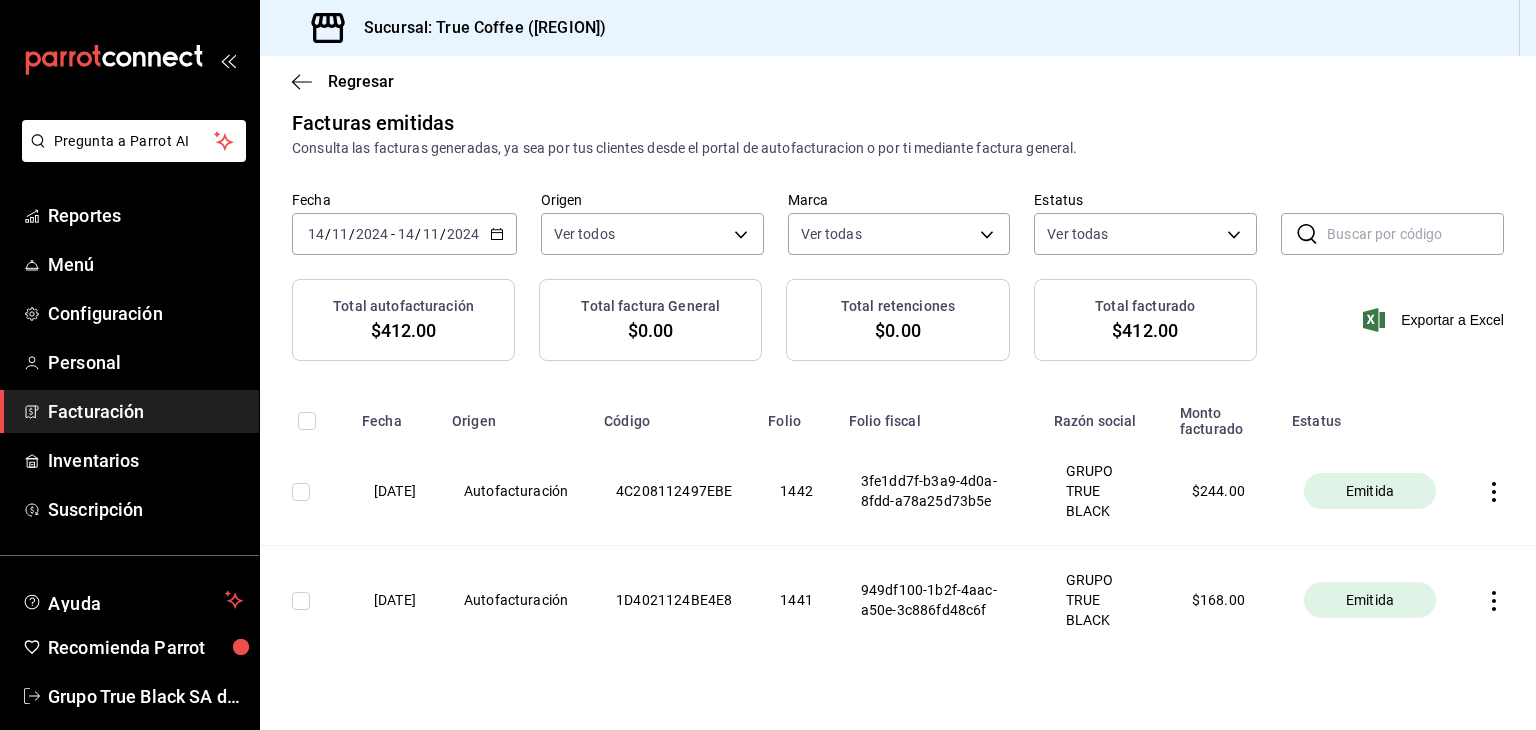 scroll, scrollTop: 0, scrollLeft: 0, axis: both 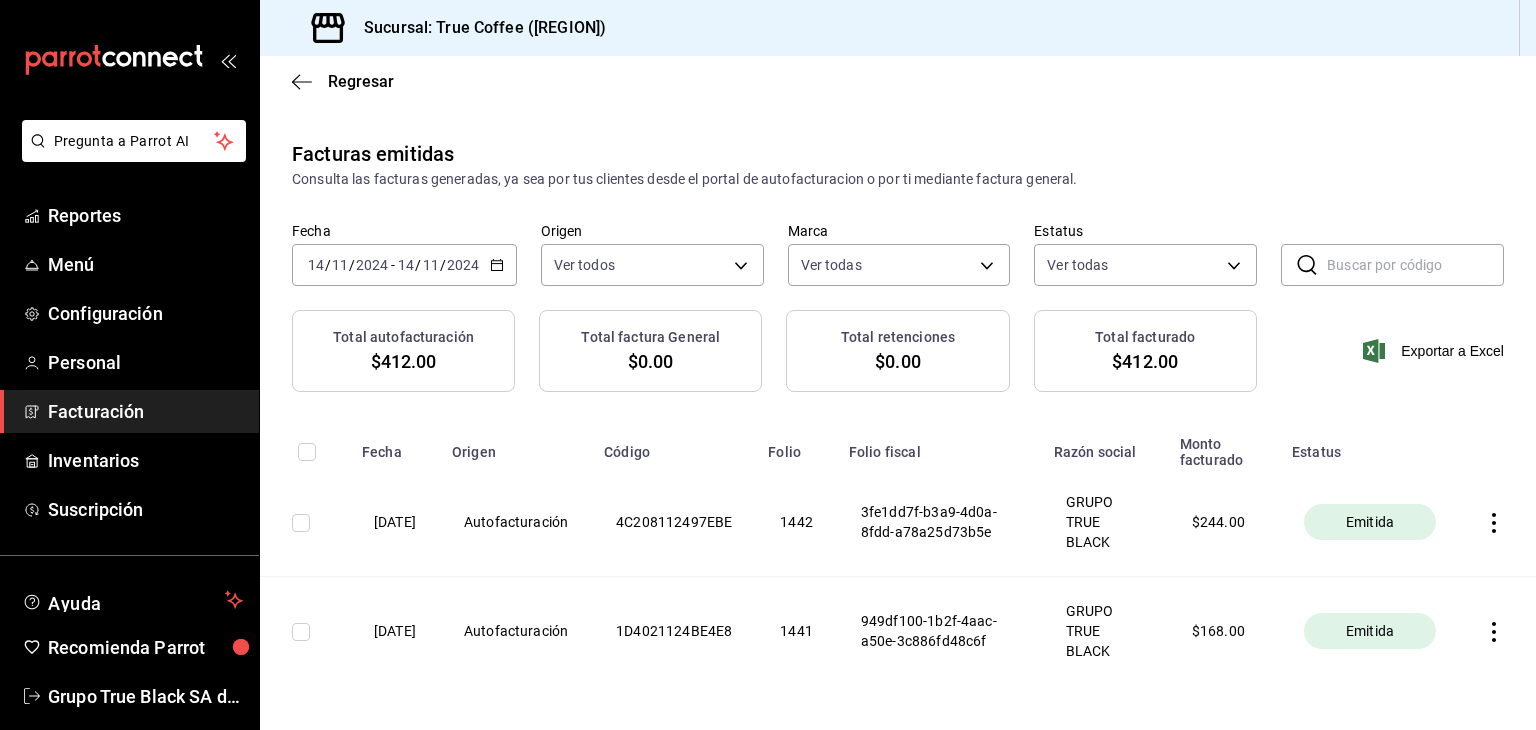 click 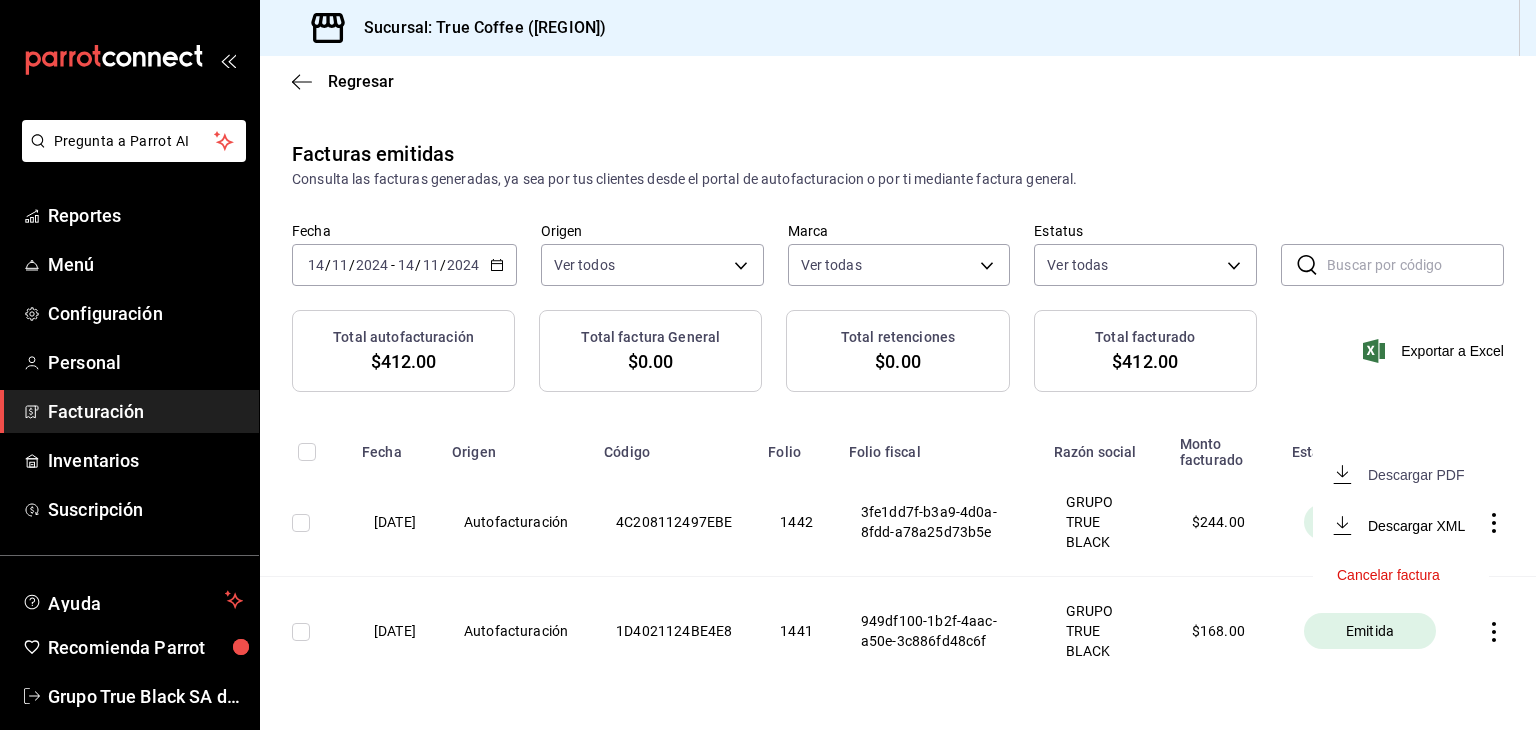 click on "Descargar PDF" at bounding box center (1416, 475) 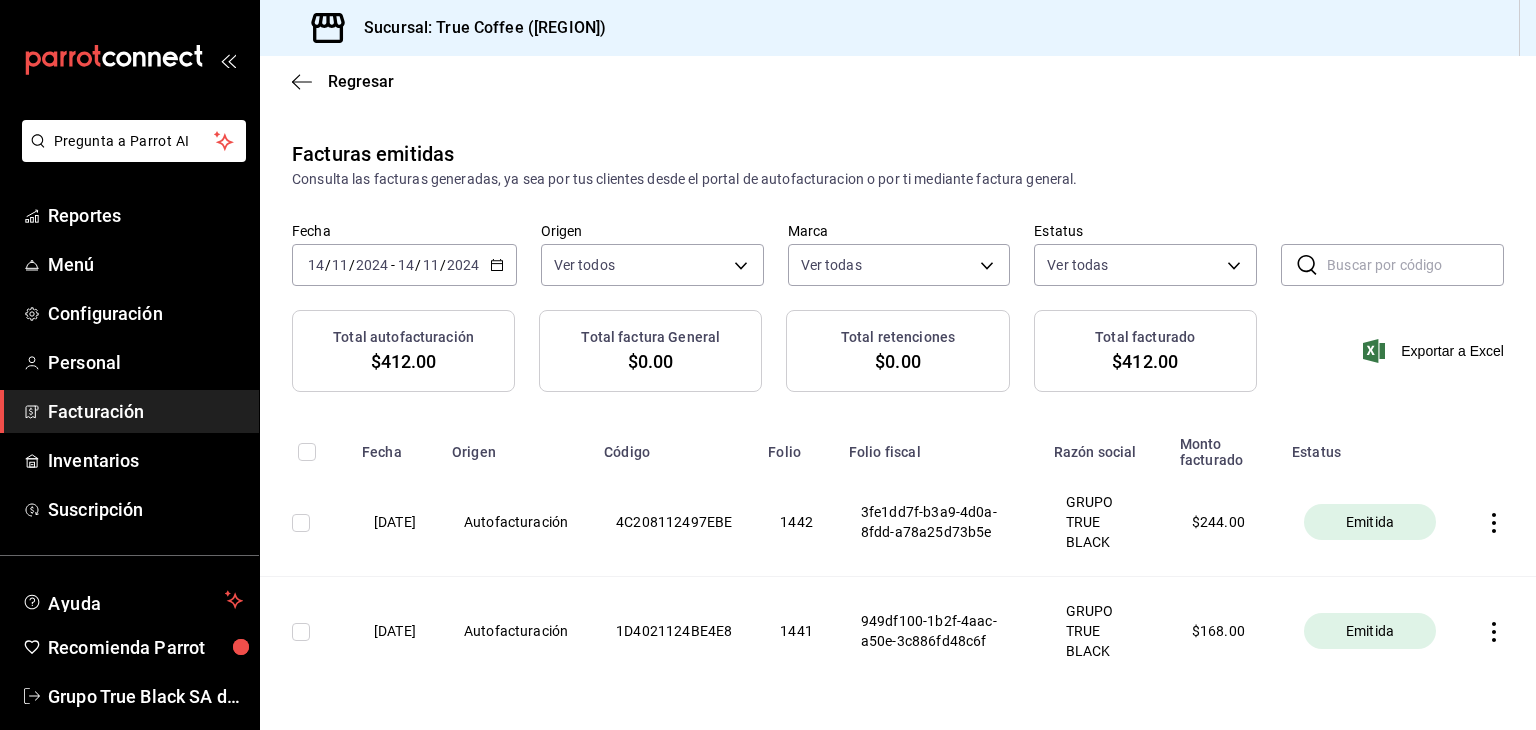 click 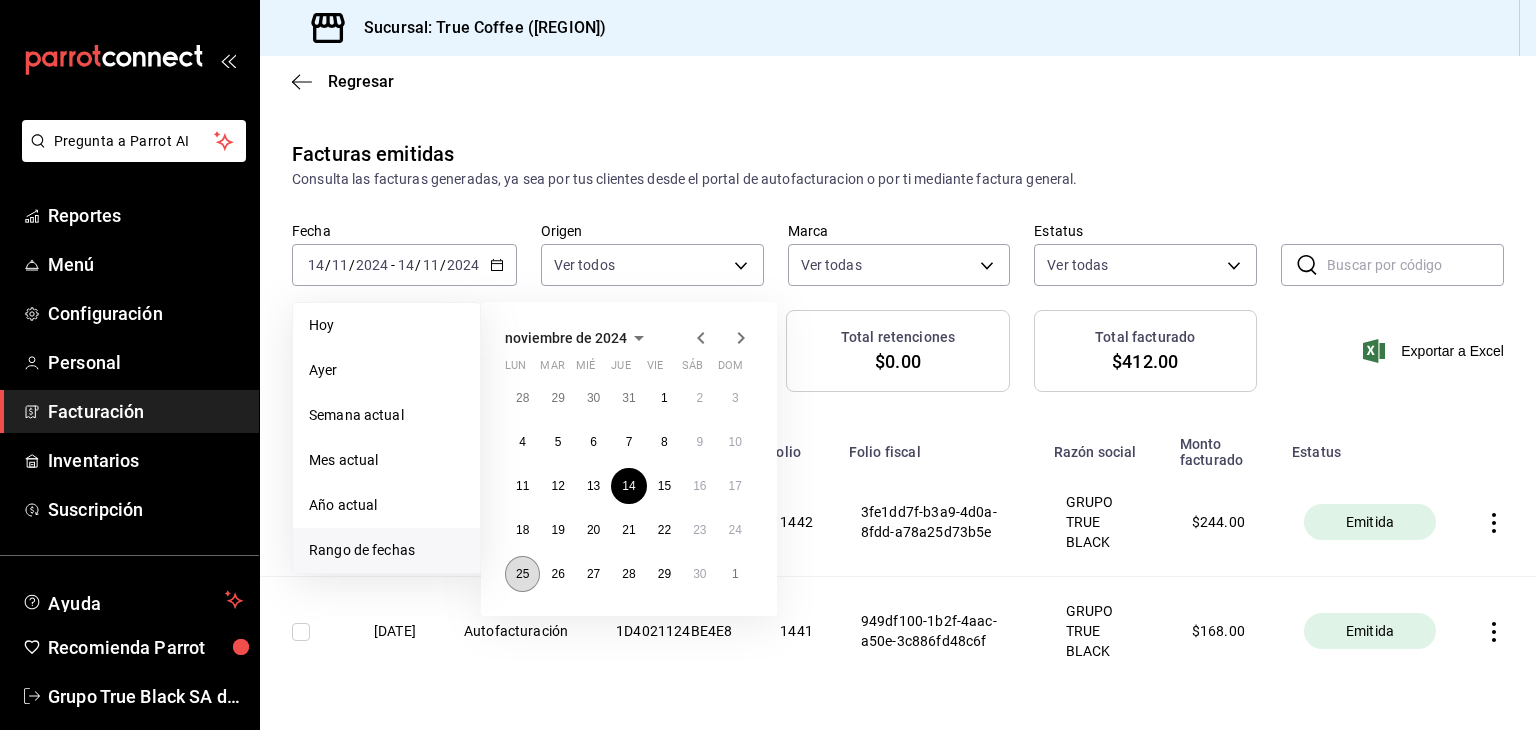 click on "25" at bounding box center (522, 574) 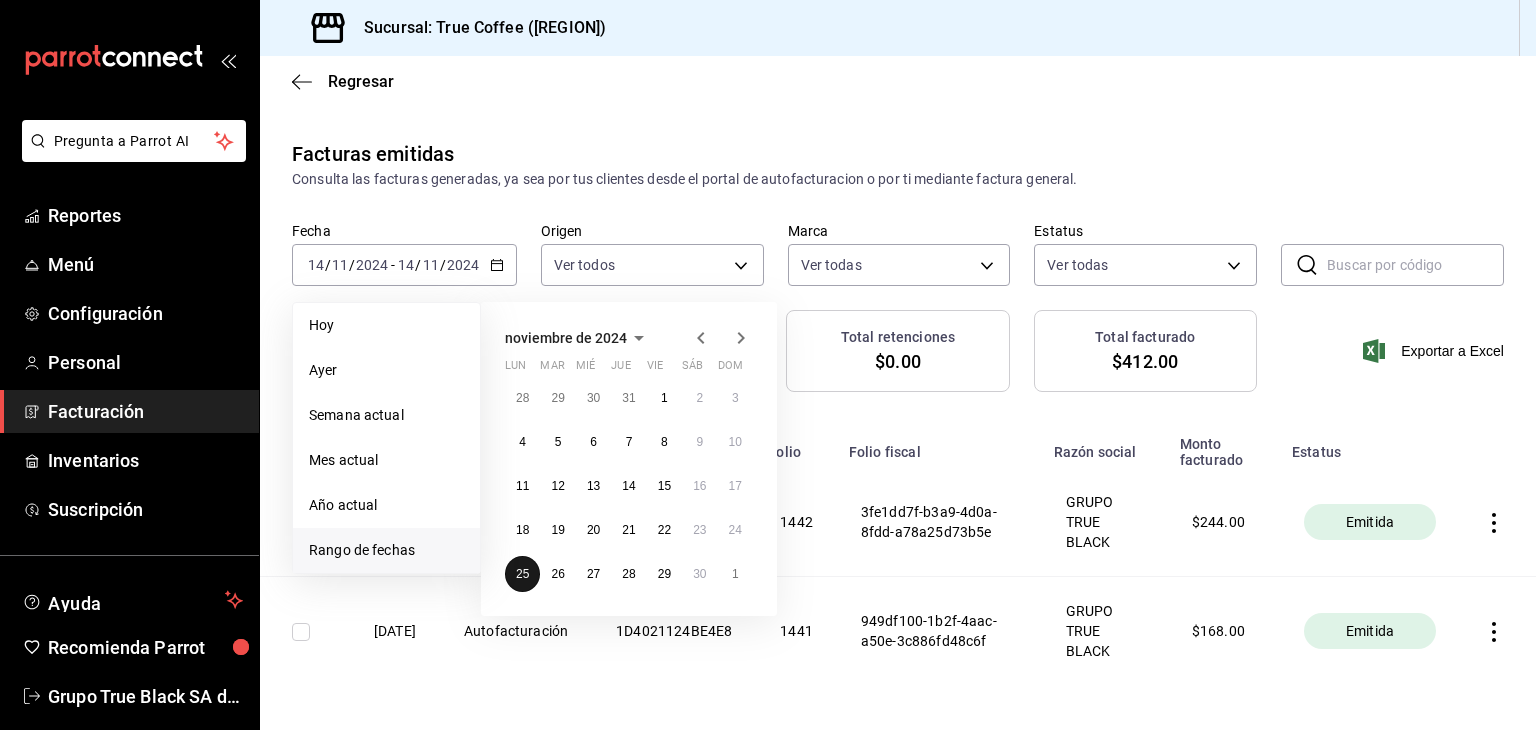 click on "25" at bounding box center (522, 574) 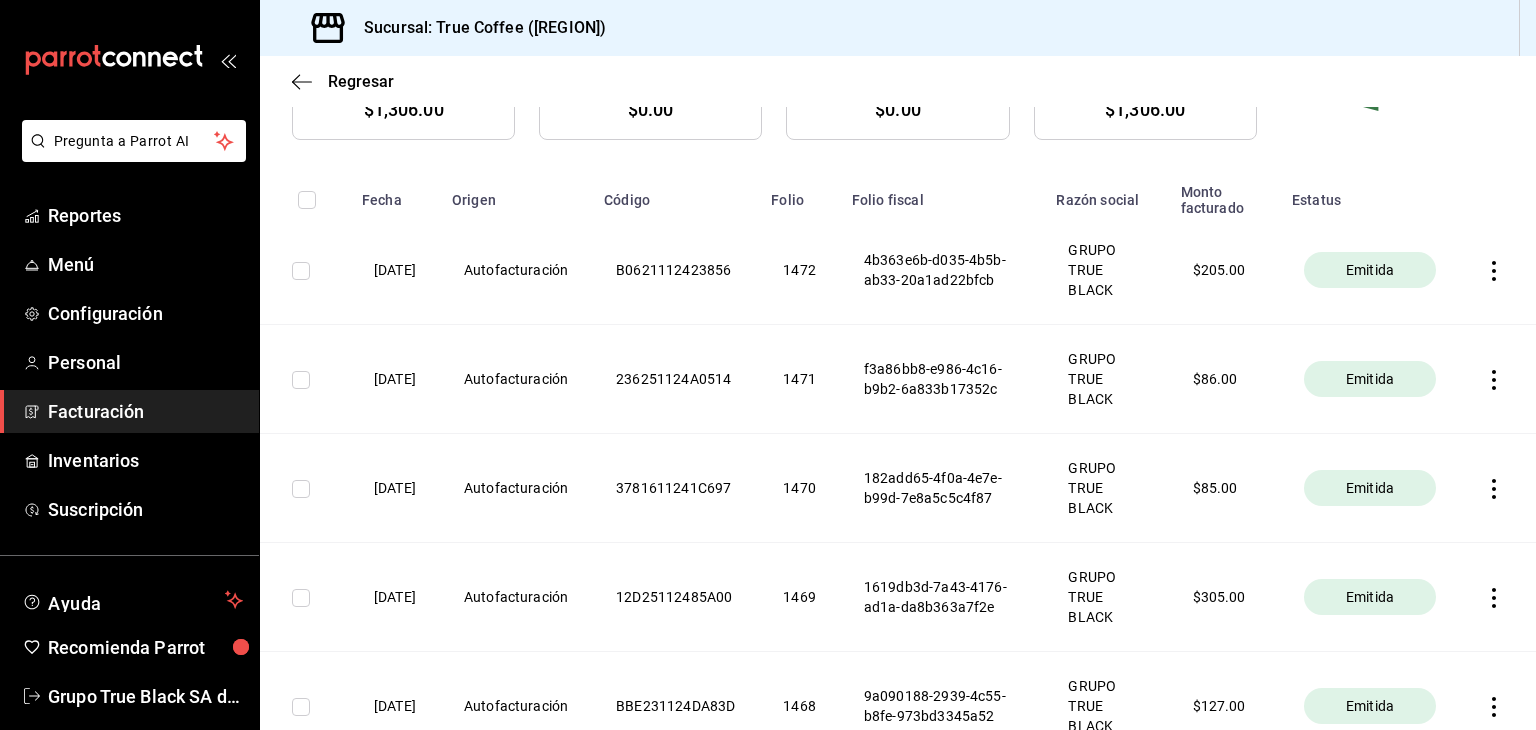scroll, scrollTop: 300, scrollLeft: 0, axis: vertical 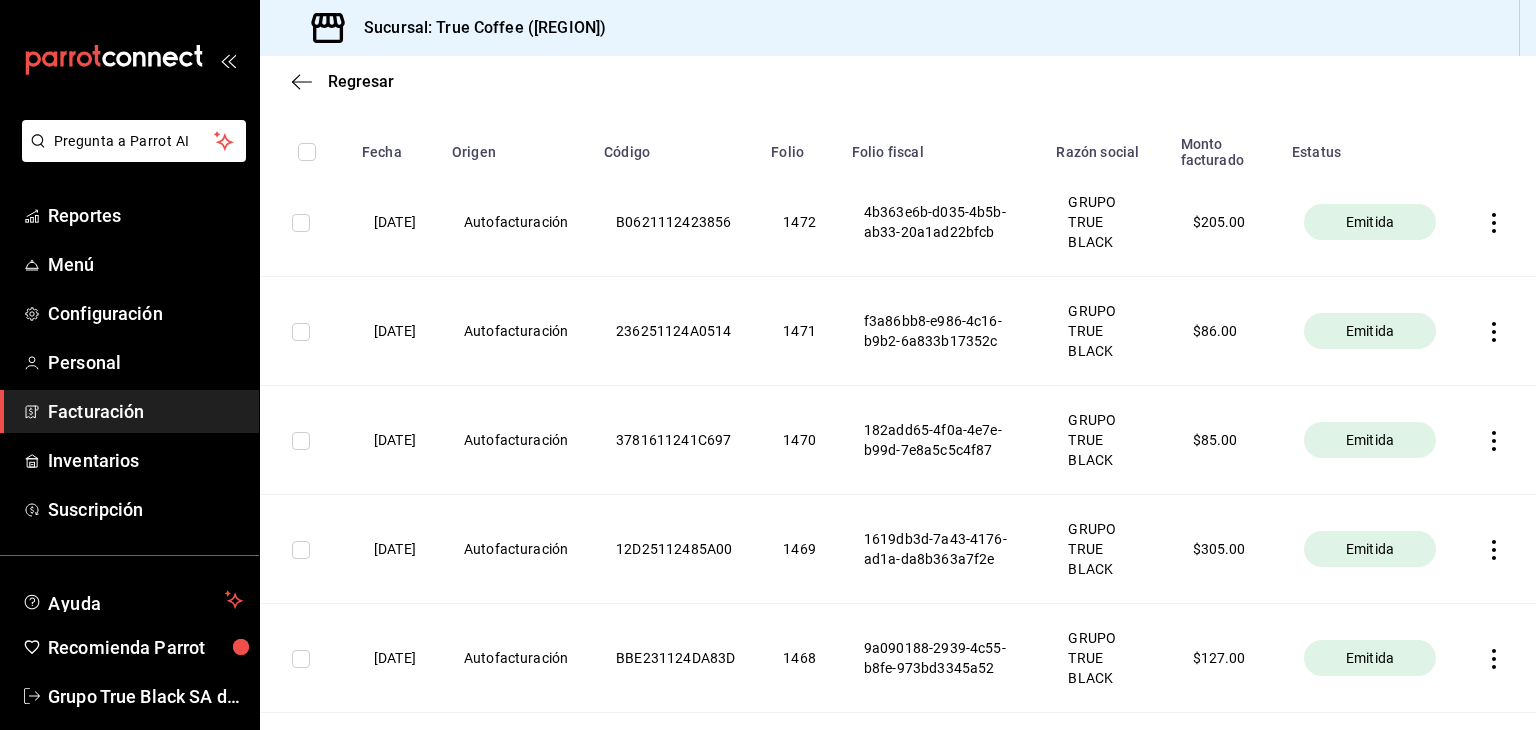 click 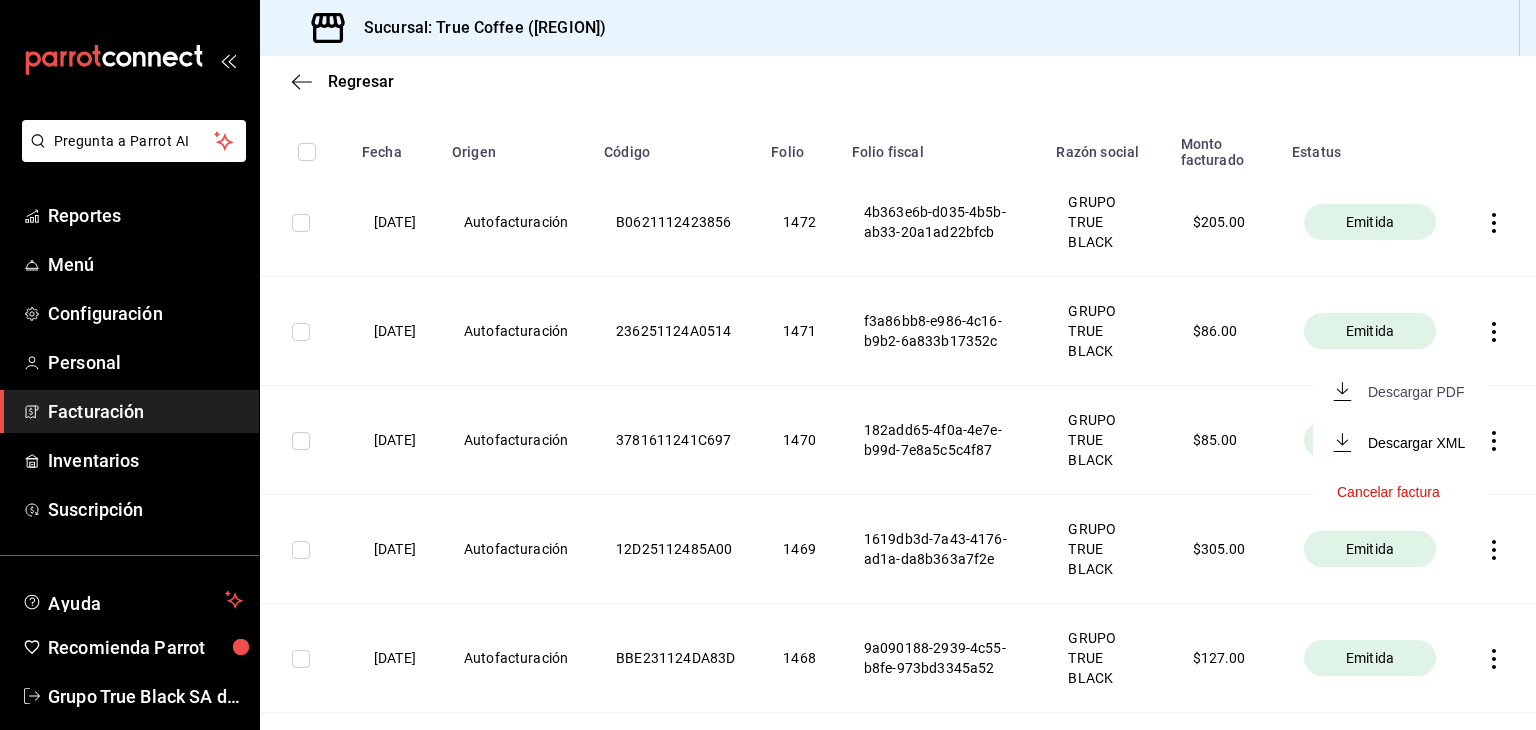 click on "Descargar PDF" at bounding box center [1416, 392] 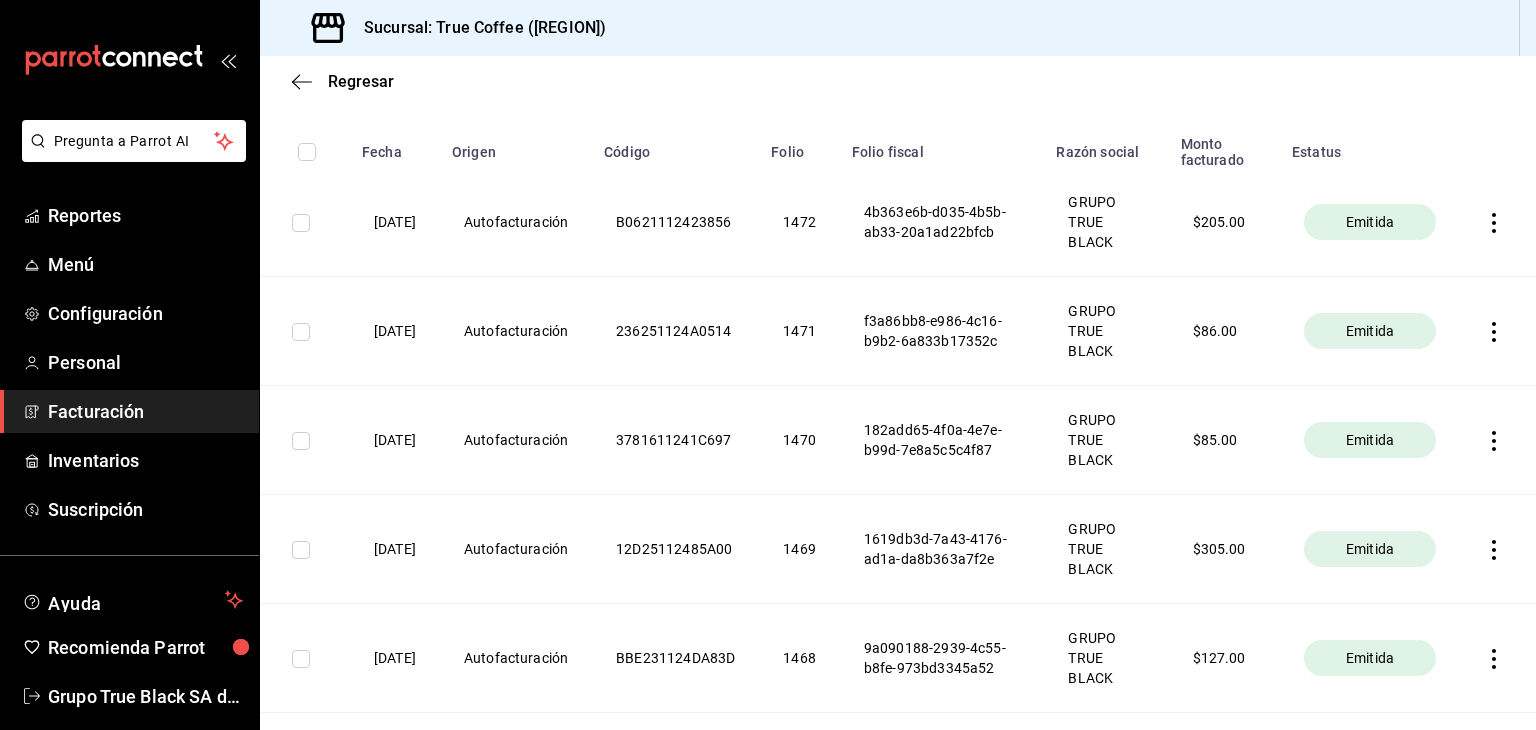 click 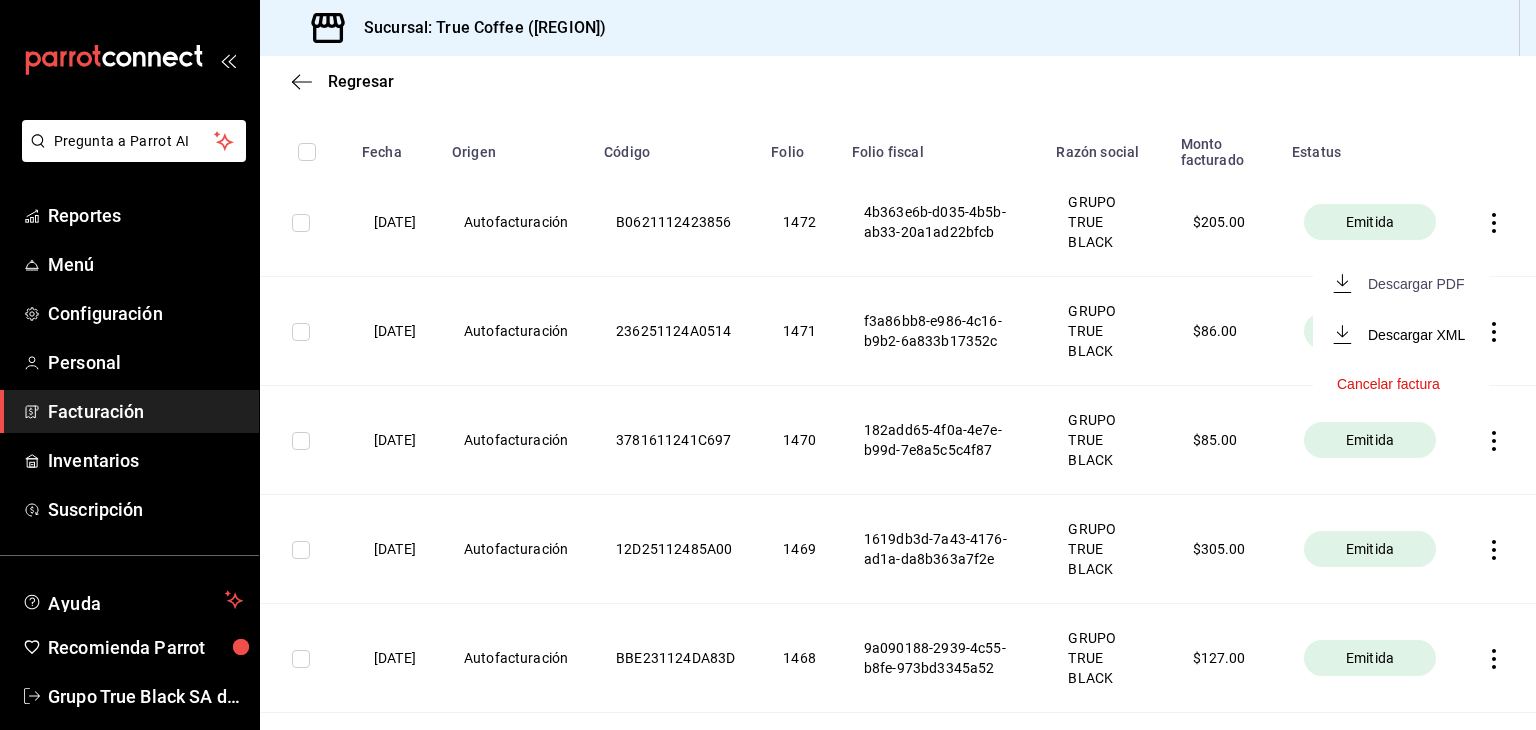 click on "Descargar PDF" at bounding box center [1416, 284] 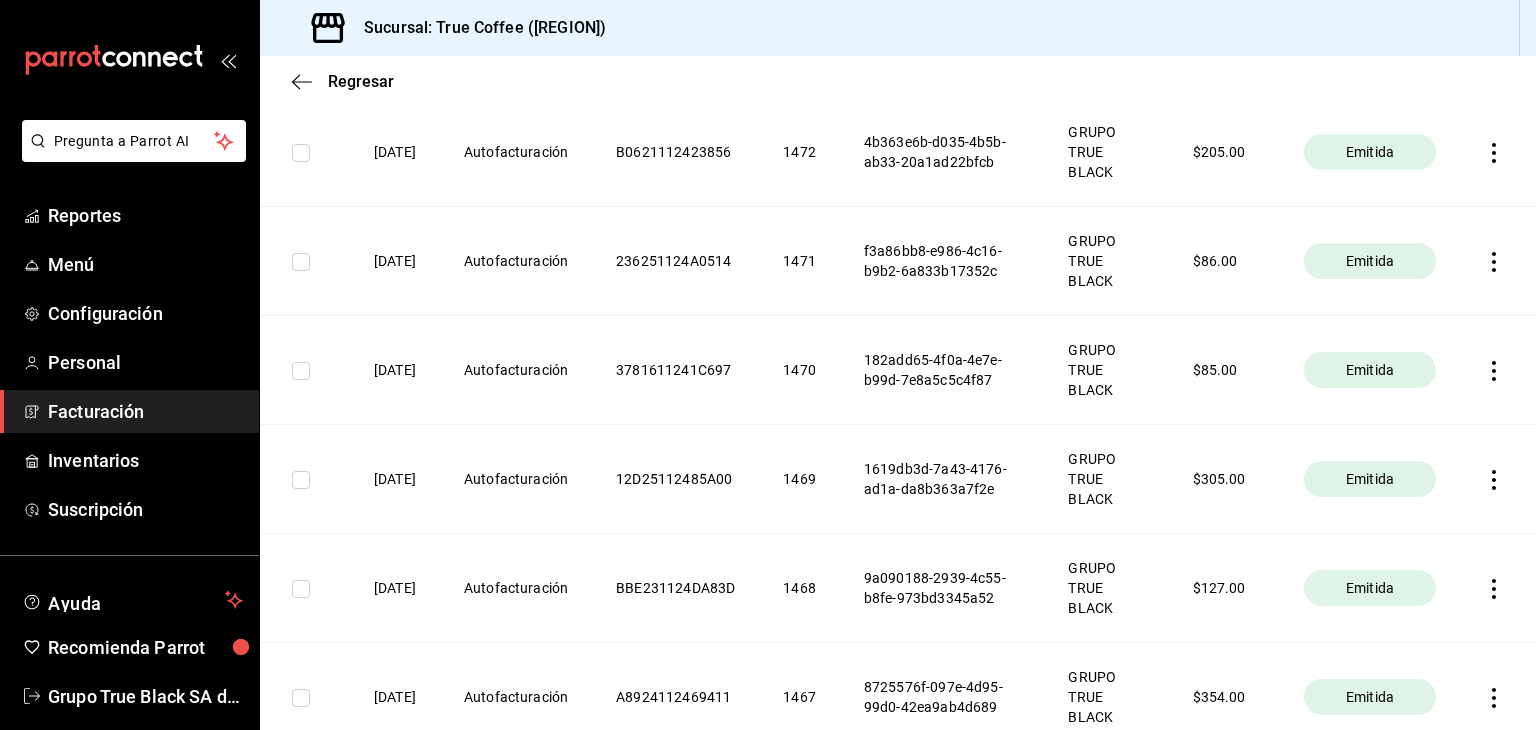 scroll, scrollTop: 400, scrollLeft: 0, axis: vertical 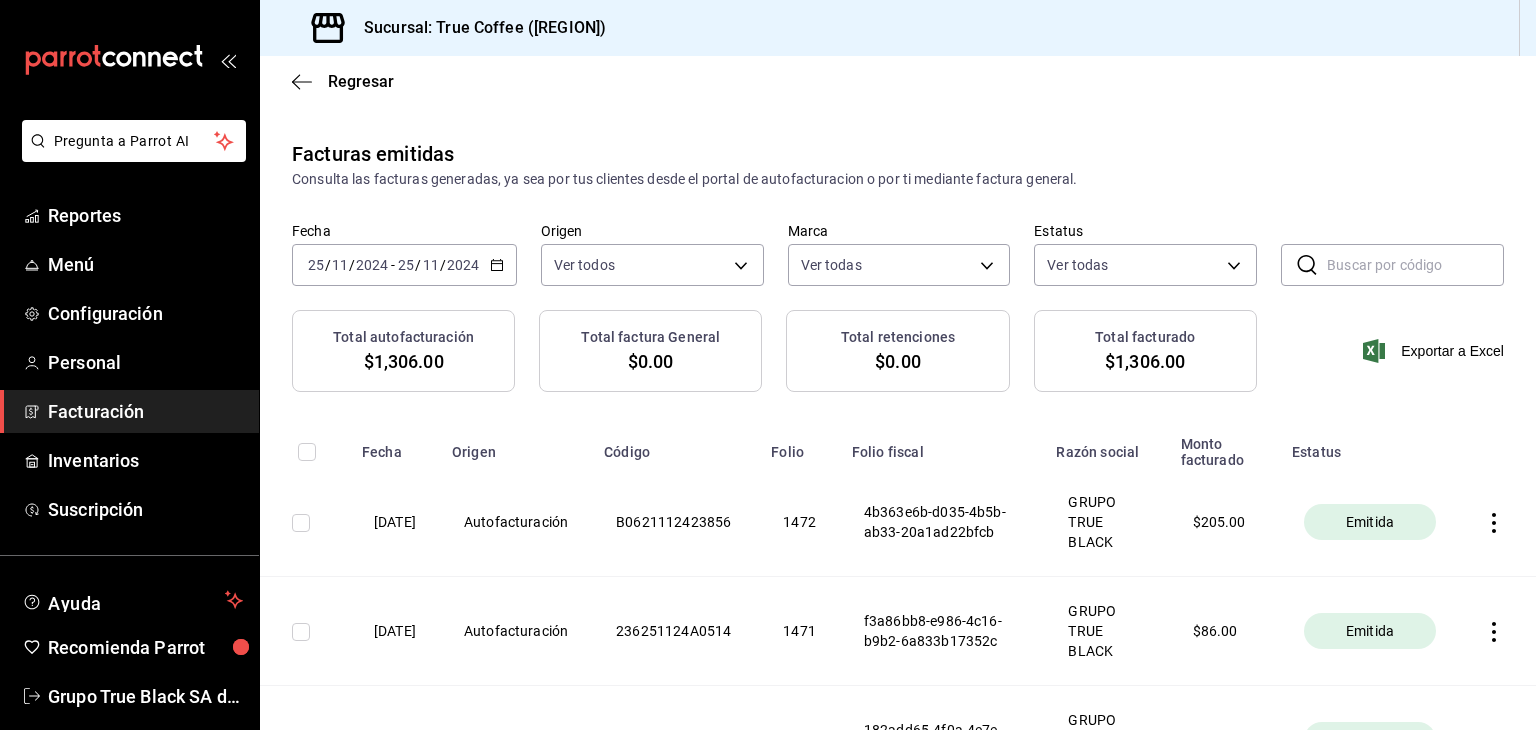 click 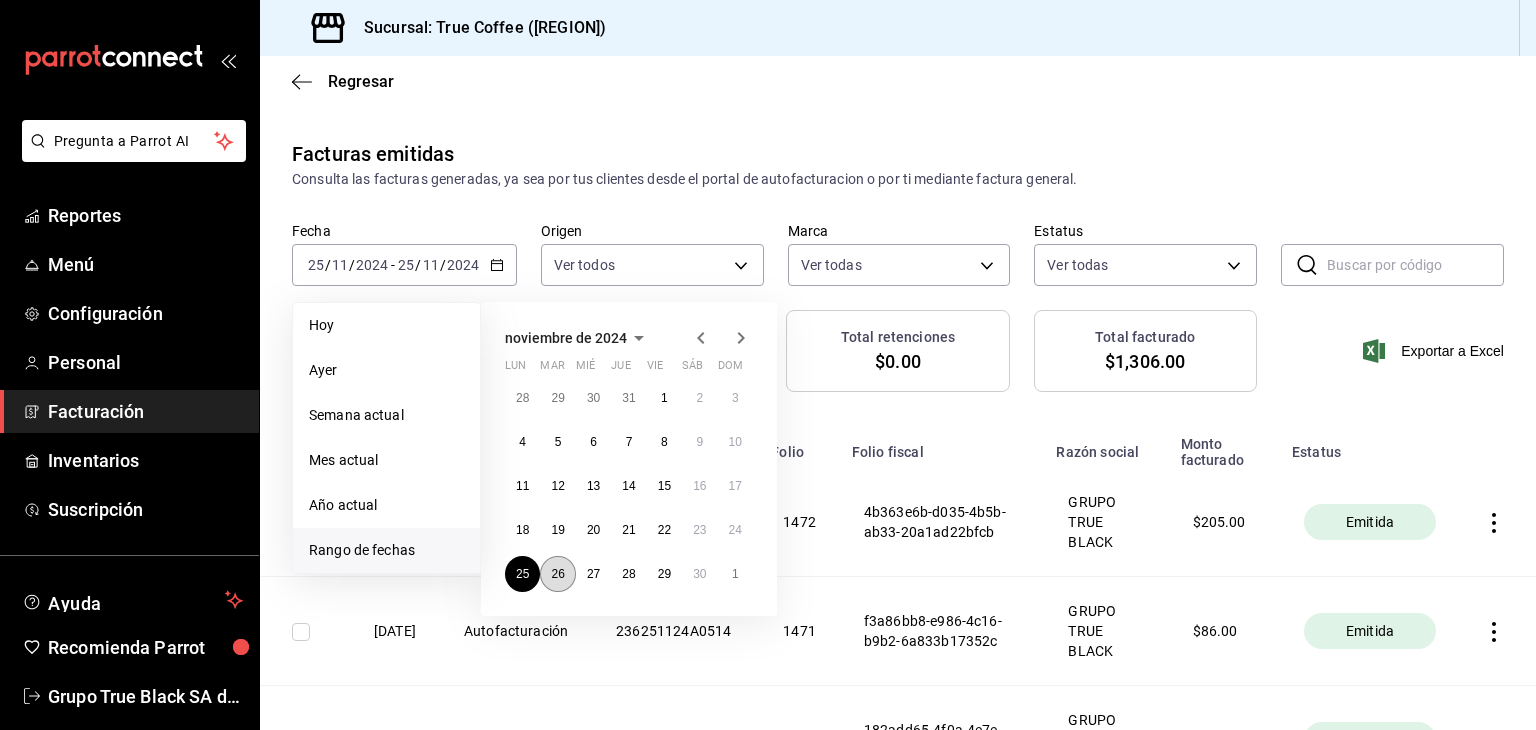 click on "26" at bounding box center (557, 574) 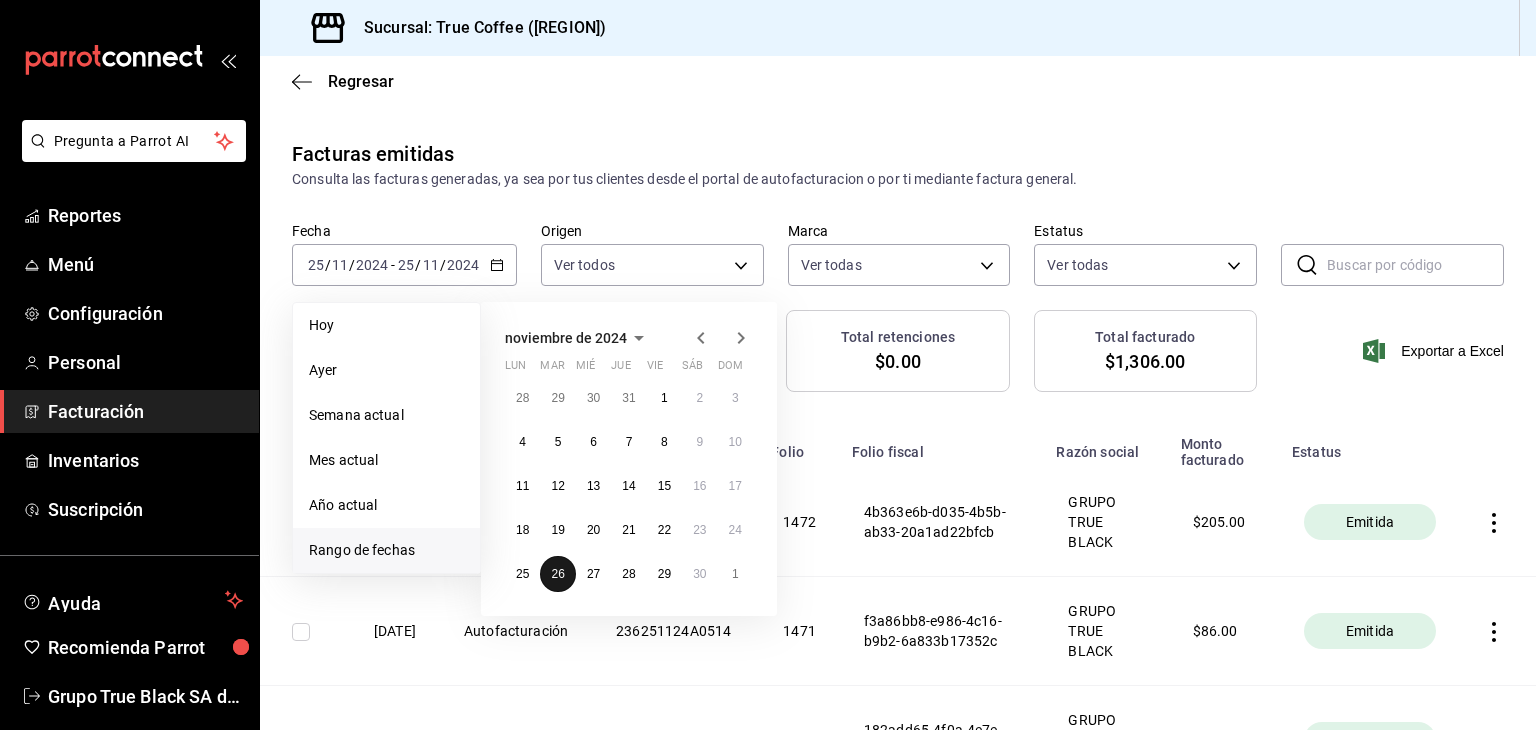 click on "26" at bounding box center [557, 574] 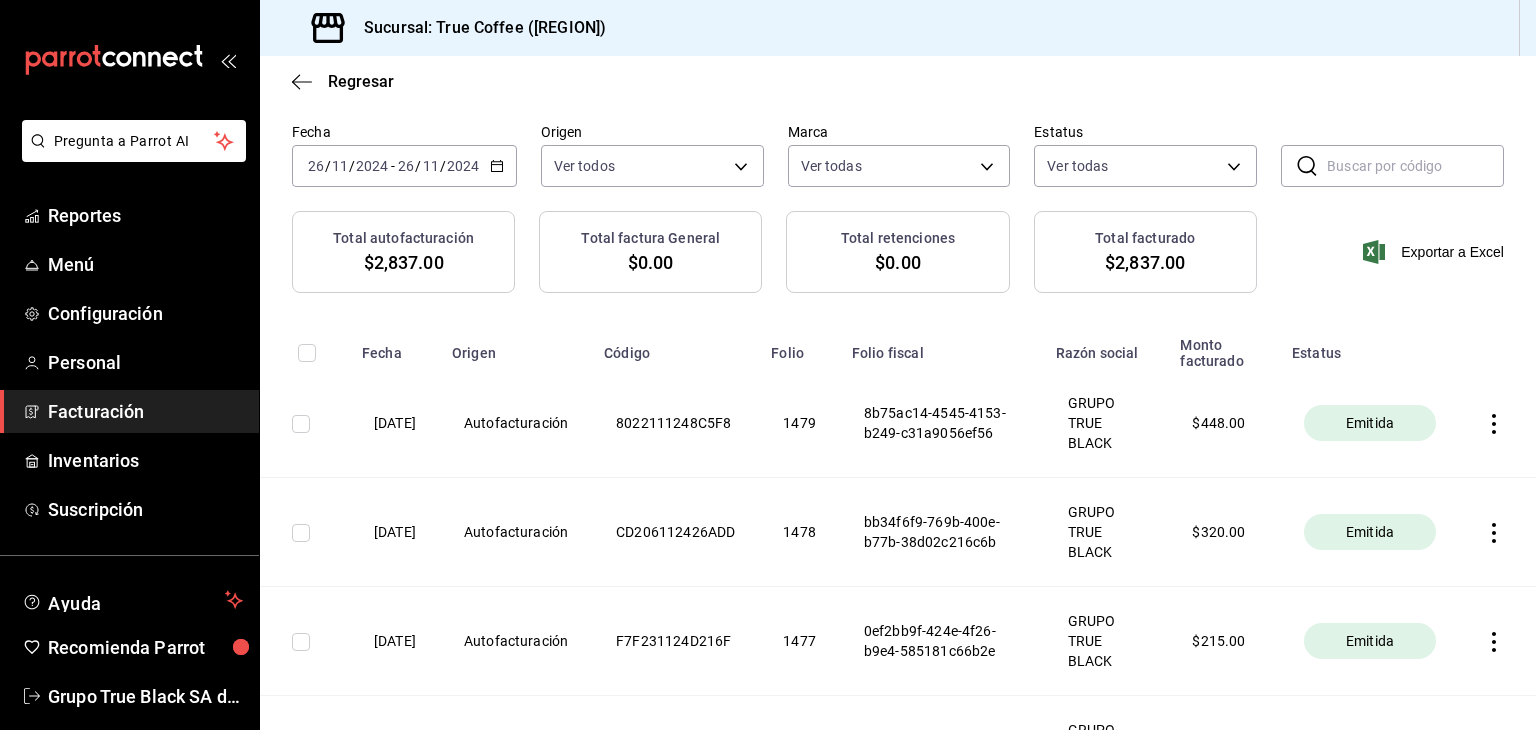 scroll, scrollTop: 200, scrollLeft: 0, axis: vertical 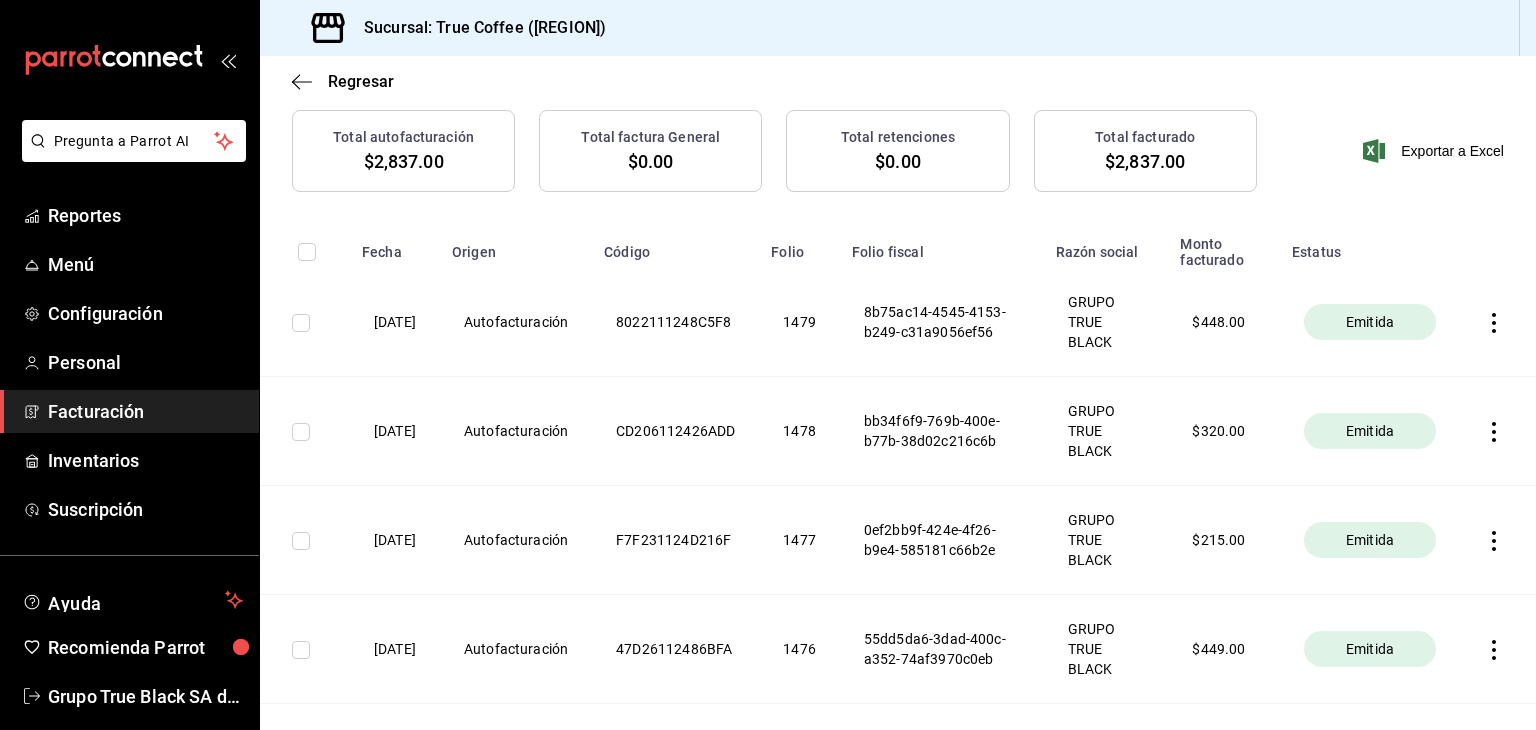 click 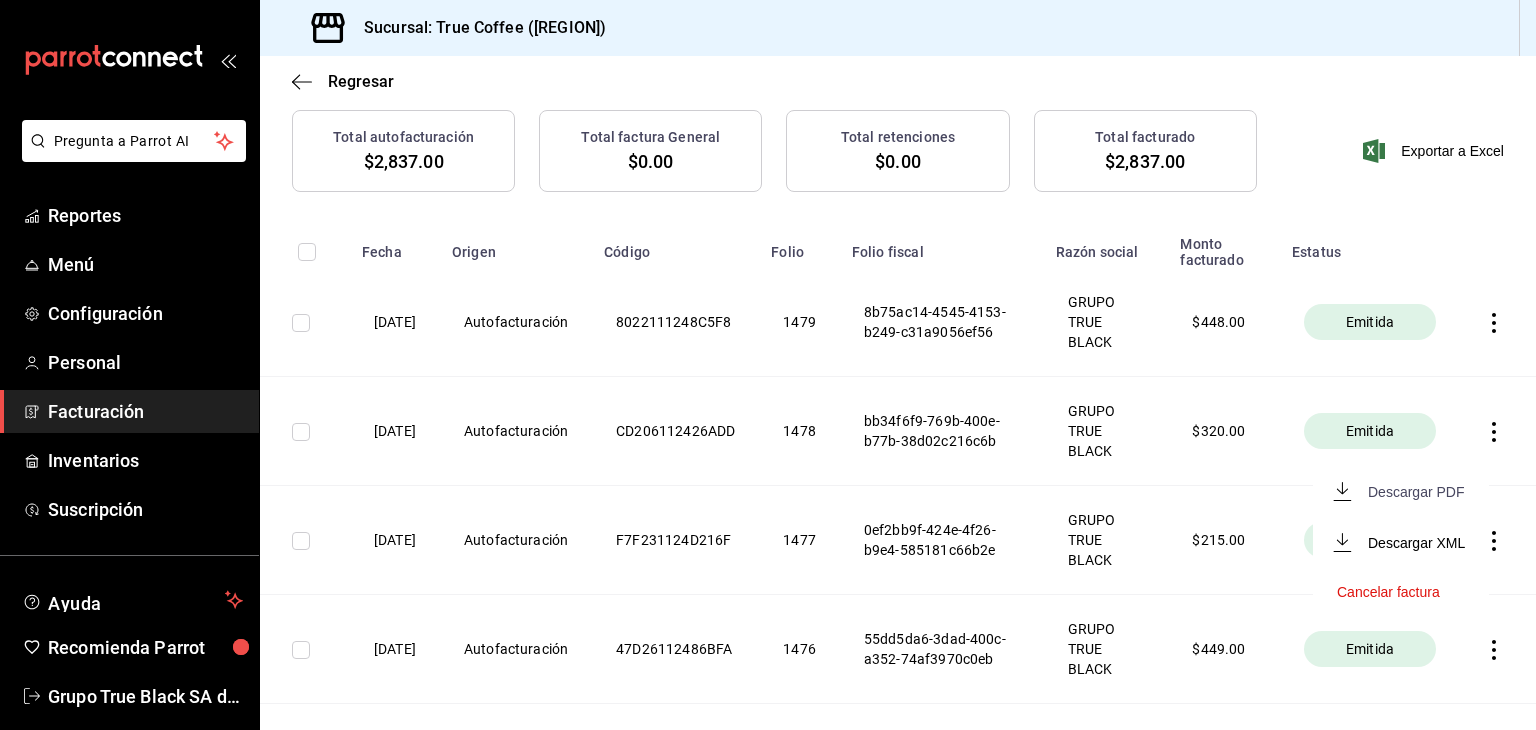 click on "Descargar PDF" at bounding box center (1416, 492) 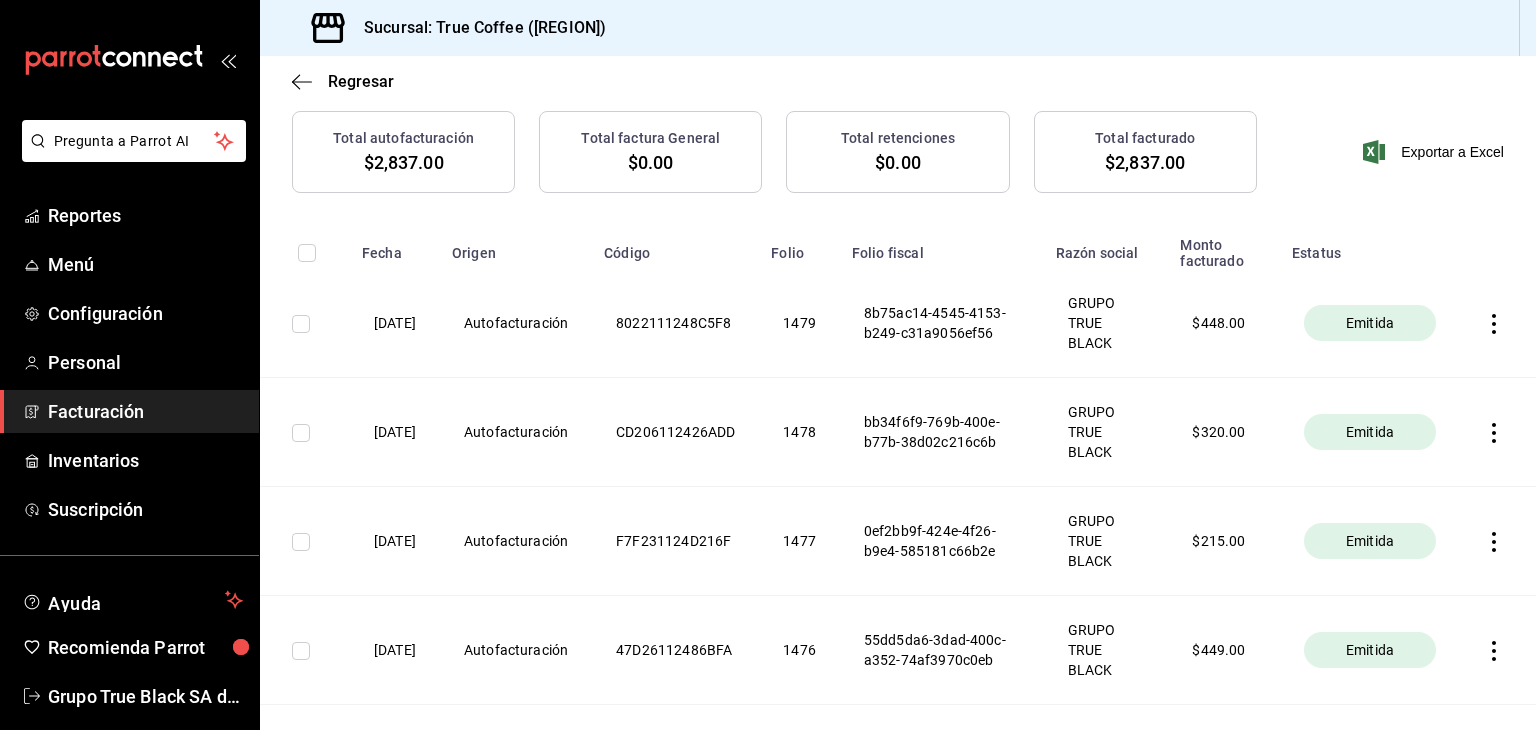 scroll, scrollTop: 0, scrollLeft: 0, axis: both 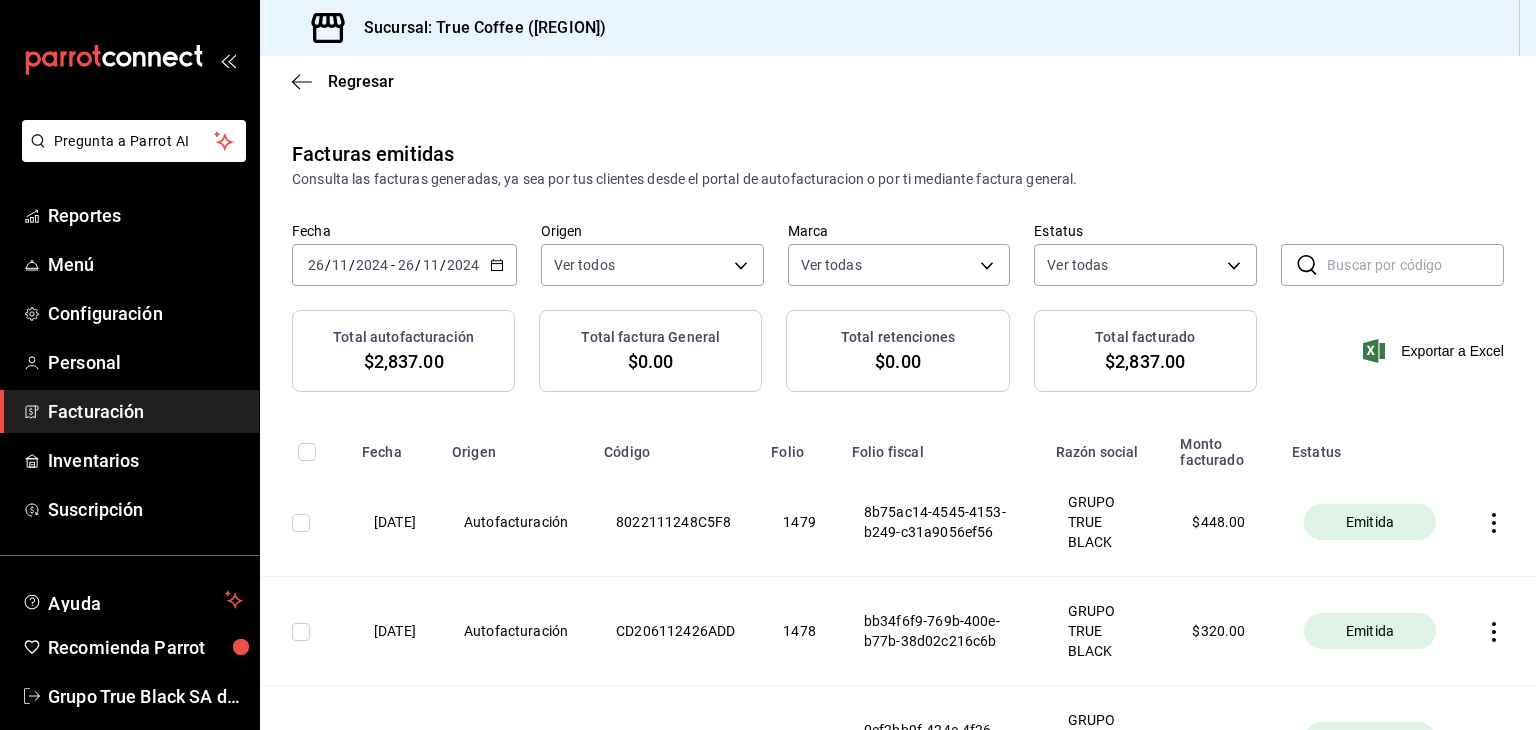 click 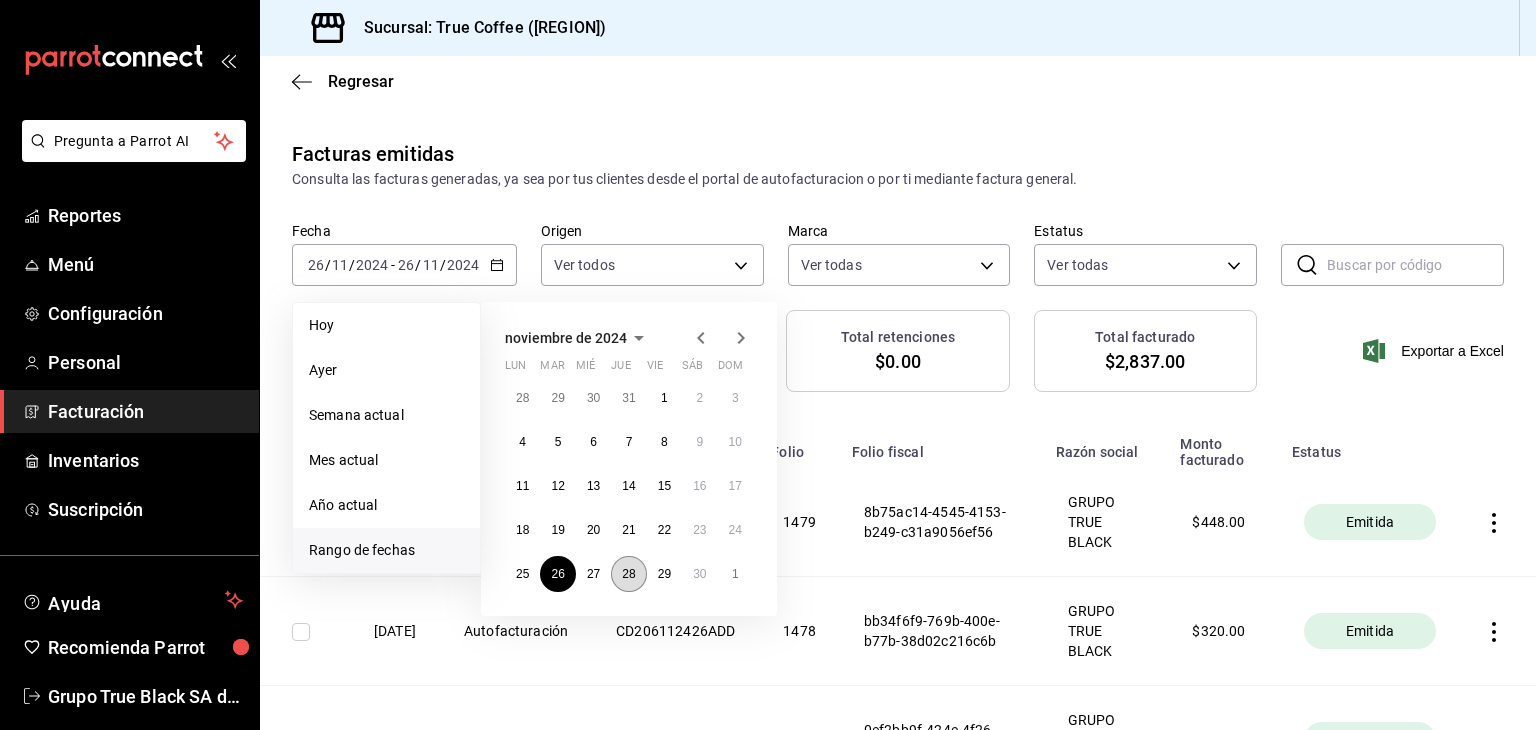 click on "28" at bounding box center [628, 574] 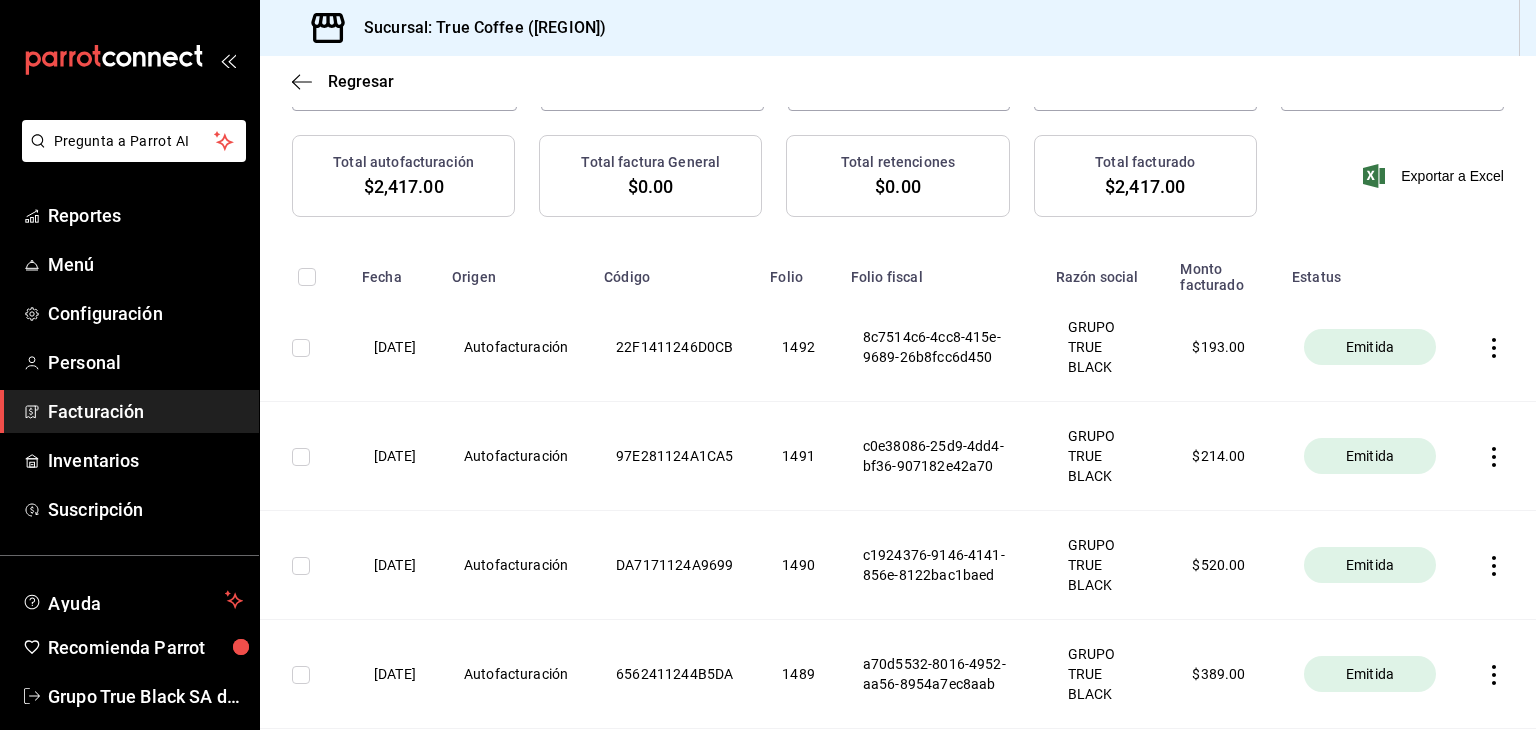 scroll, scrollTop: 180, scrollLeft: 0, axis: vertical 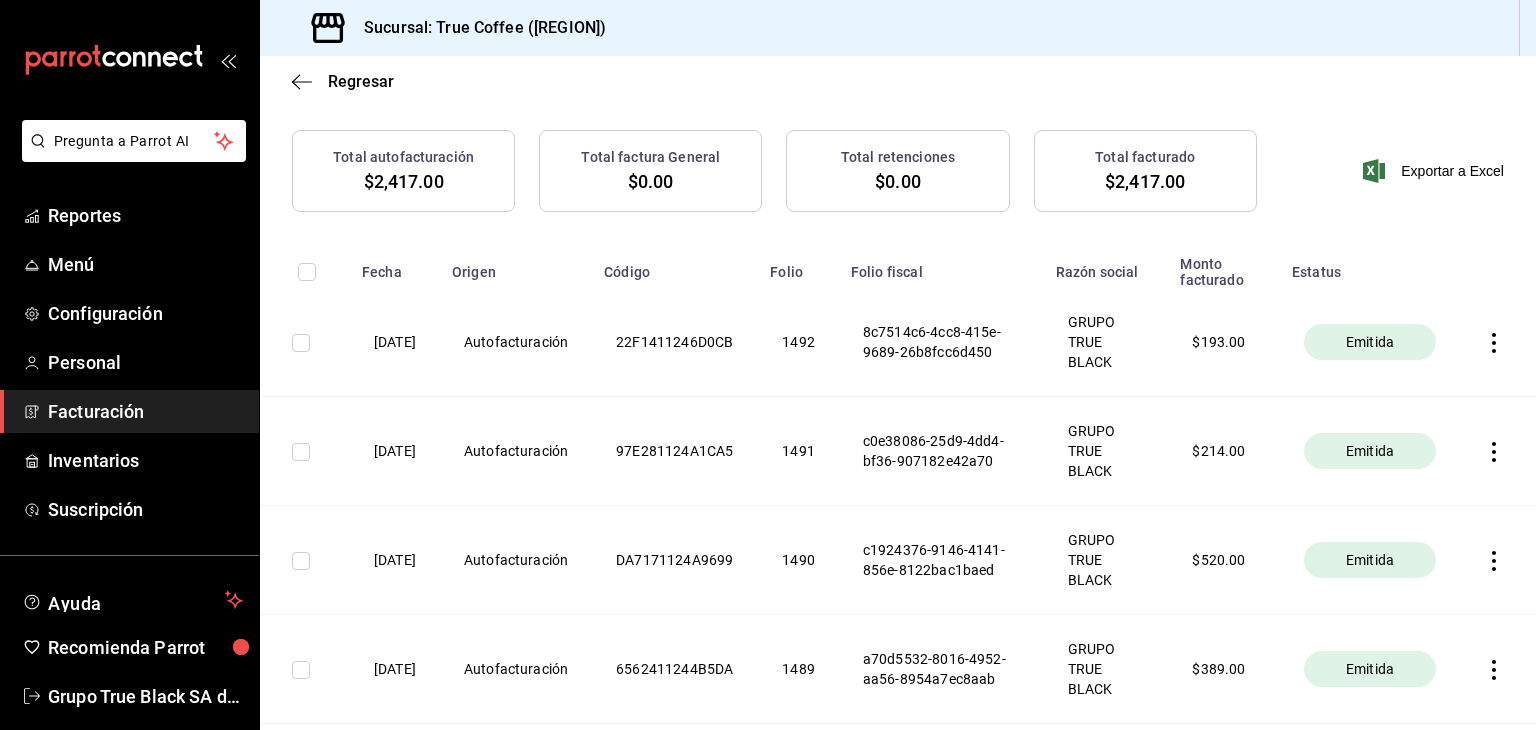 click 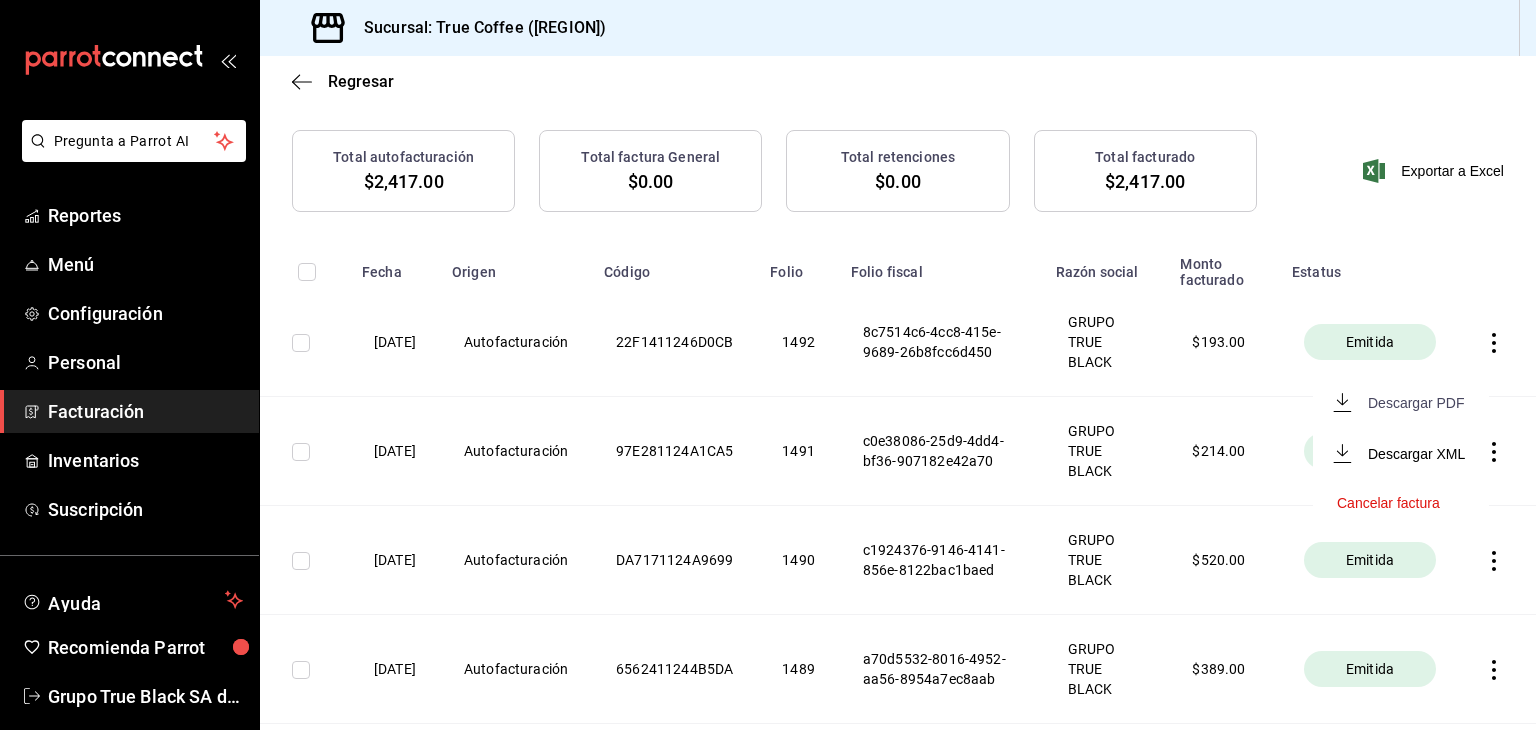 click on "Descargar PDF" at bounding box center (1416, 403) 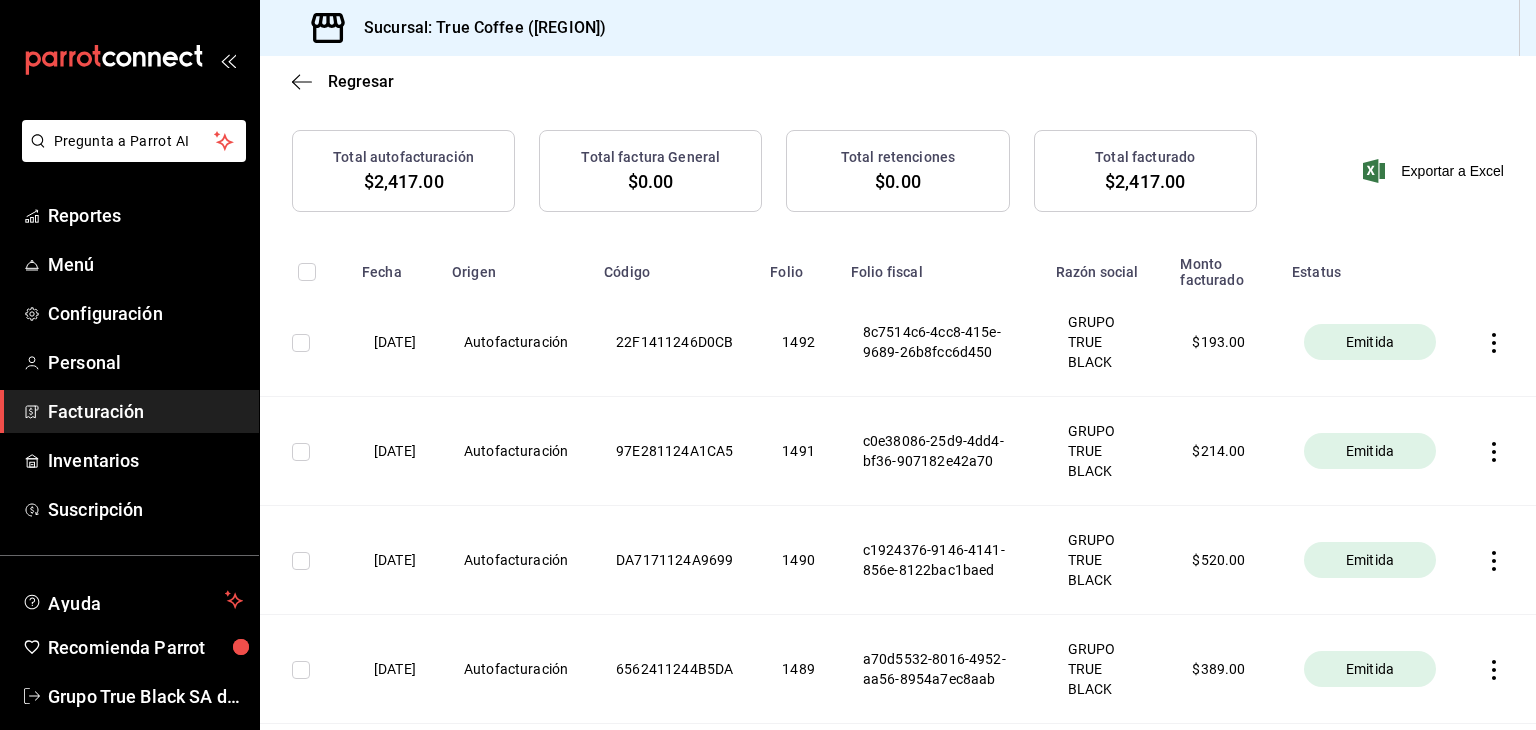 click 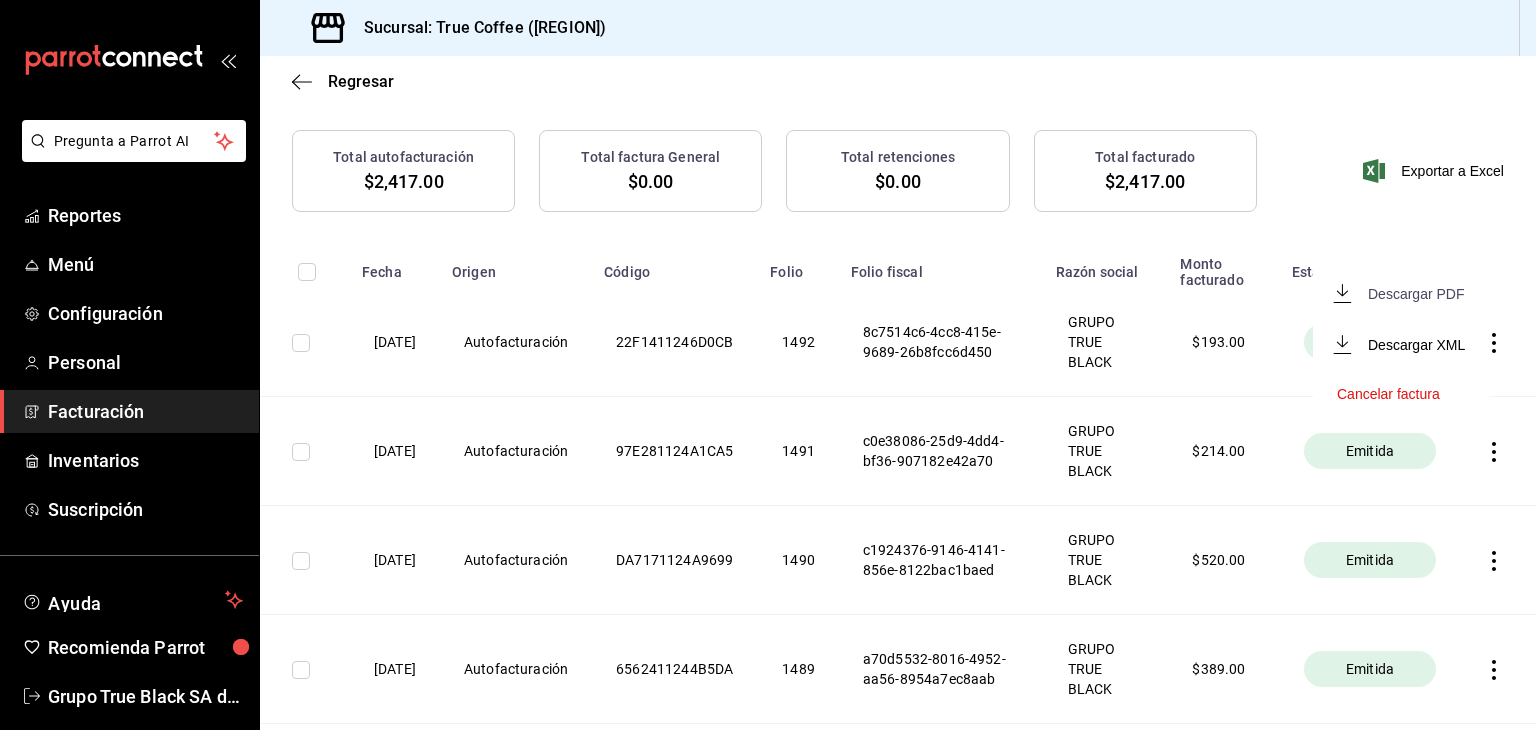 click on "Descargar PDF" at bounding box center (1416, 294) 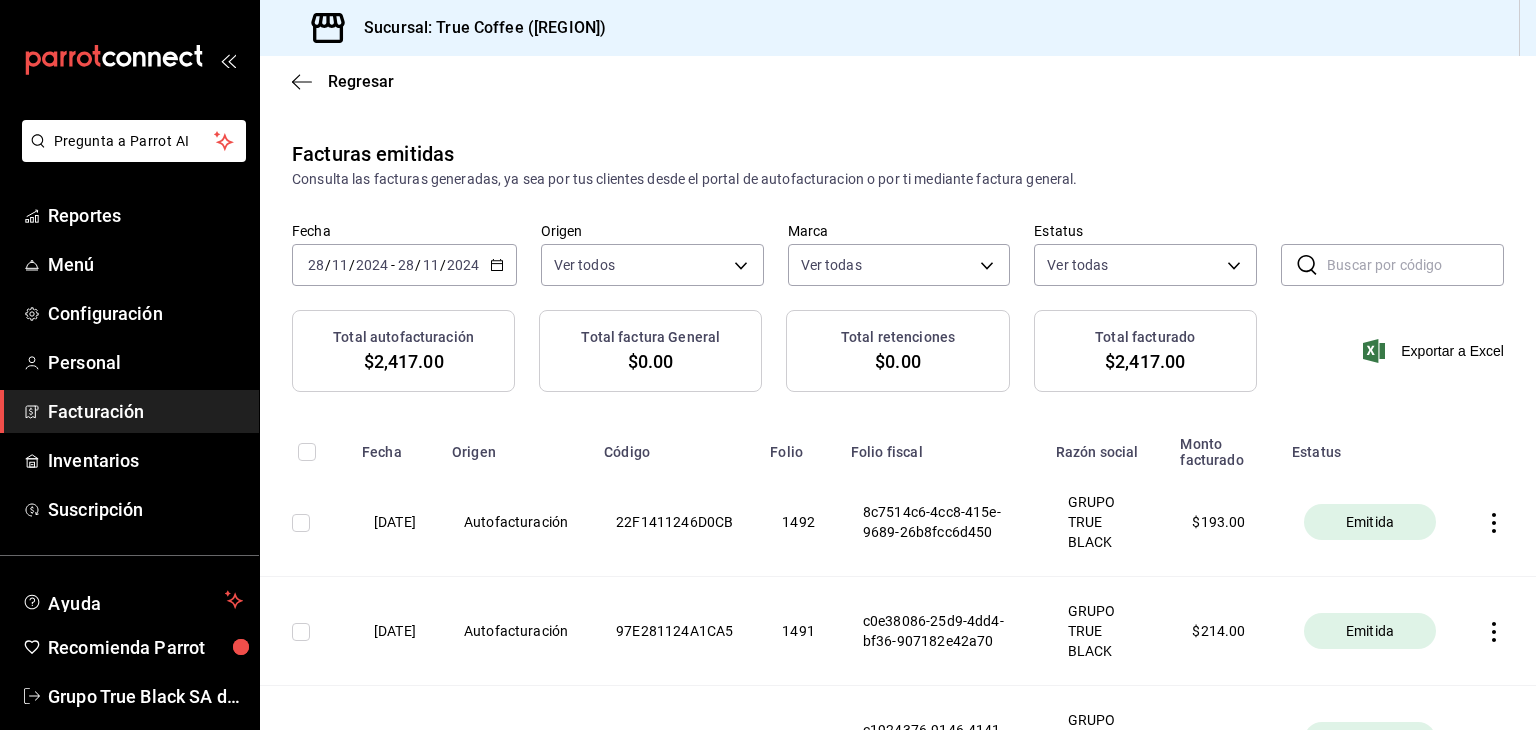 scroll, scrollTop: 100, scrollLeft: 0, axis: vertical 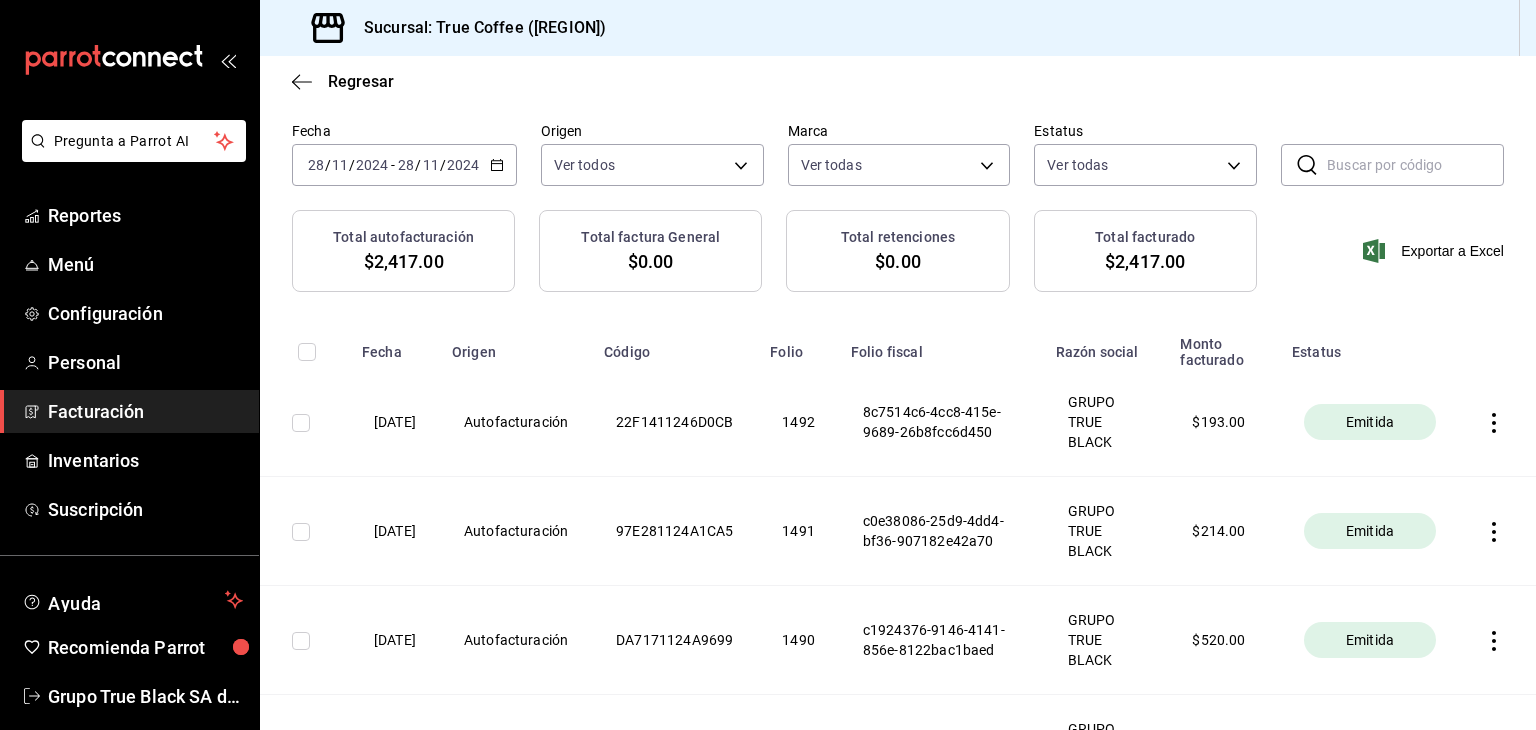 click on "2024-11-28 28 / 11 / 2024 - 2024-11-28 28 / 11 / 2024" at bounding box center (404, 165) 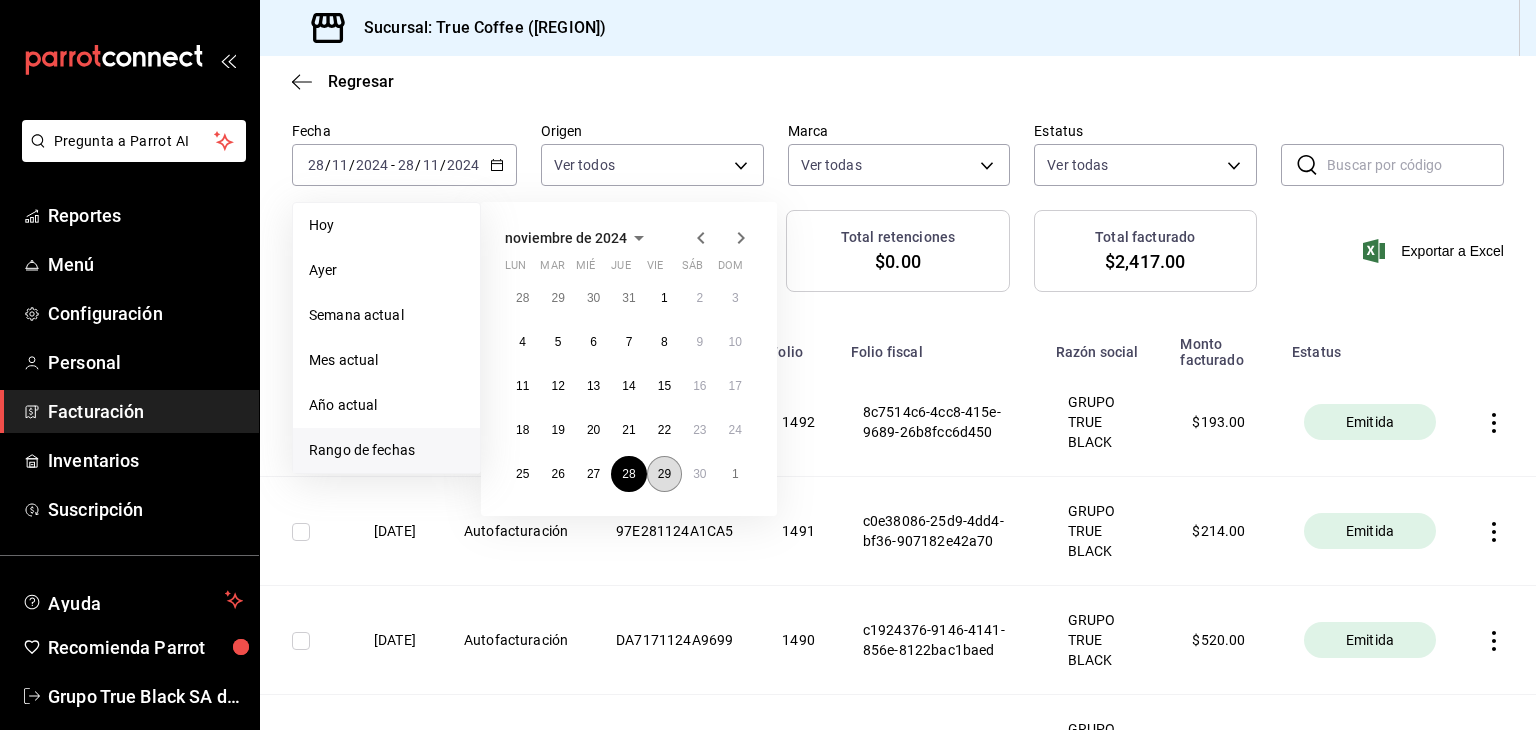 click on "29" at bounding box center [664, 474] 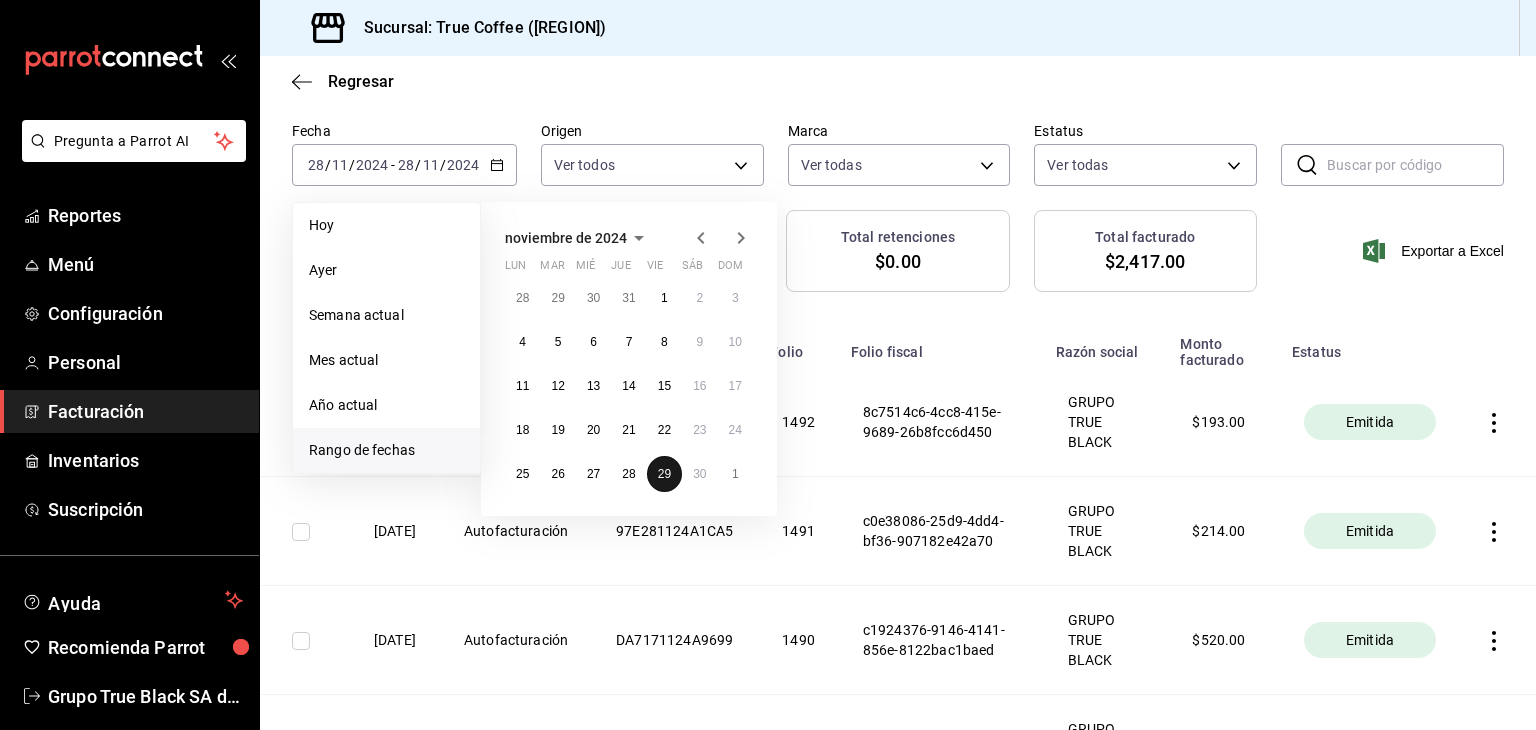 click on "29" at bounding box center (664, 474) 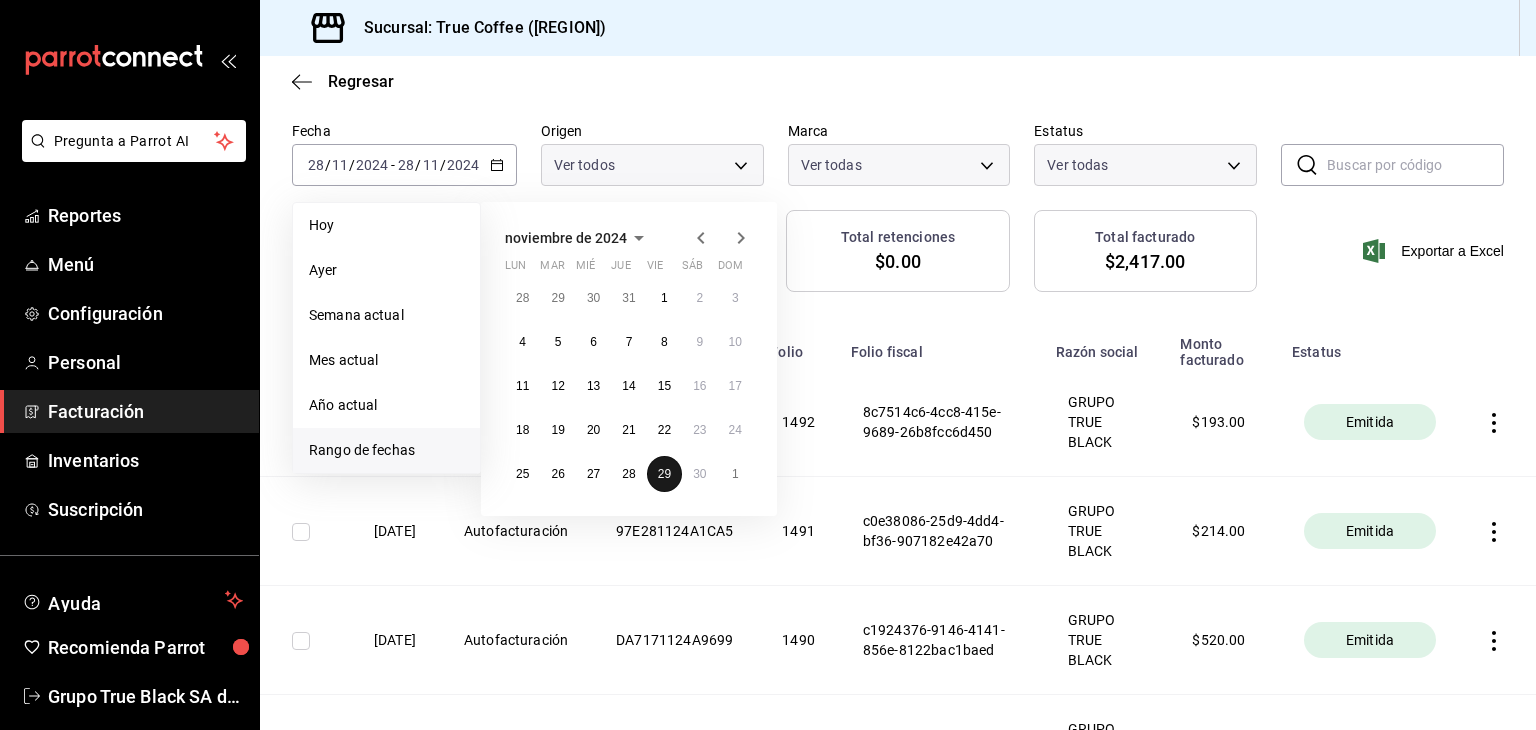 scroll, scrollTop: 0, scrollLeft: 0, axis: both 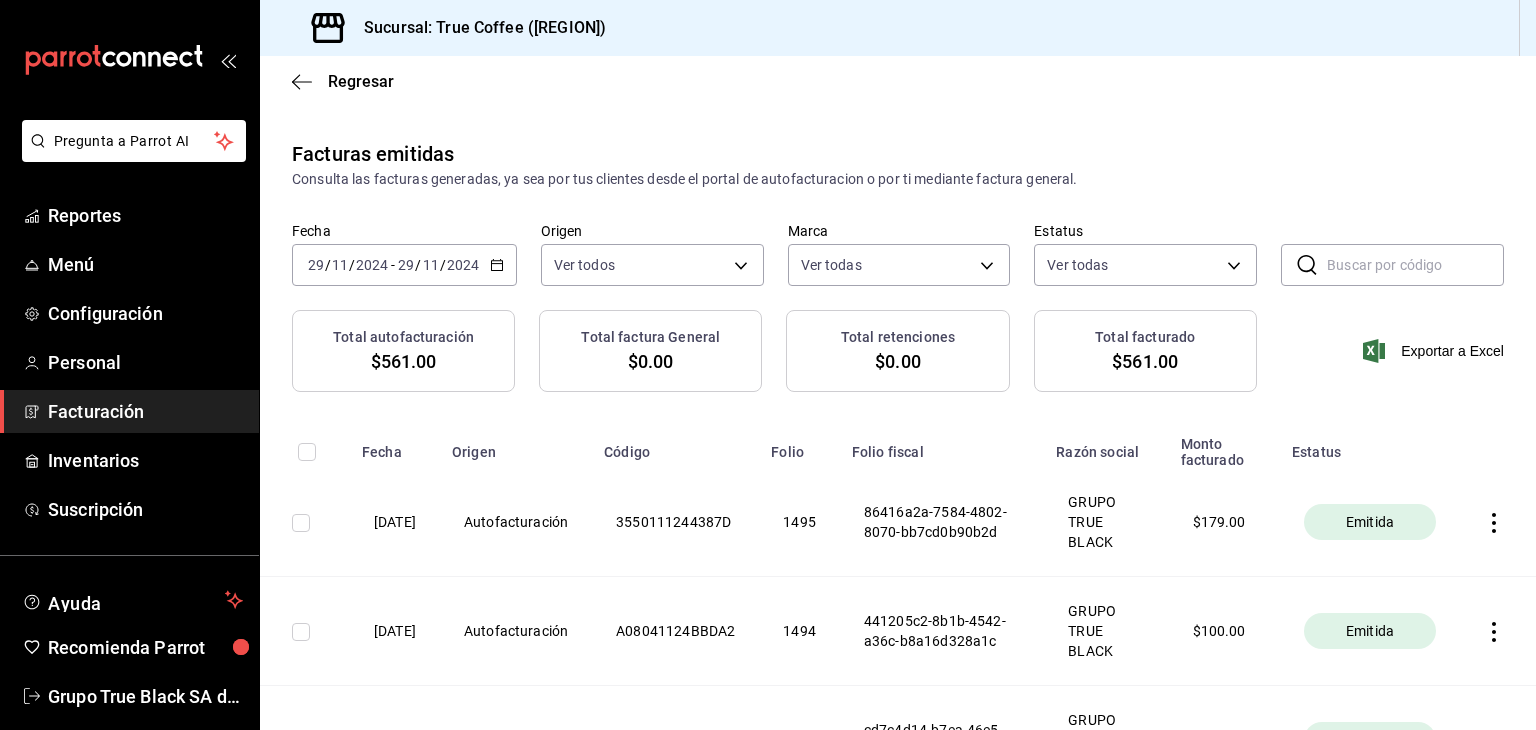 click 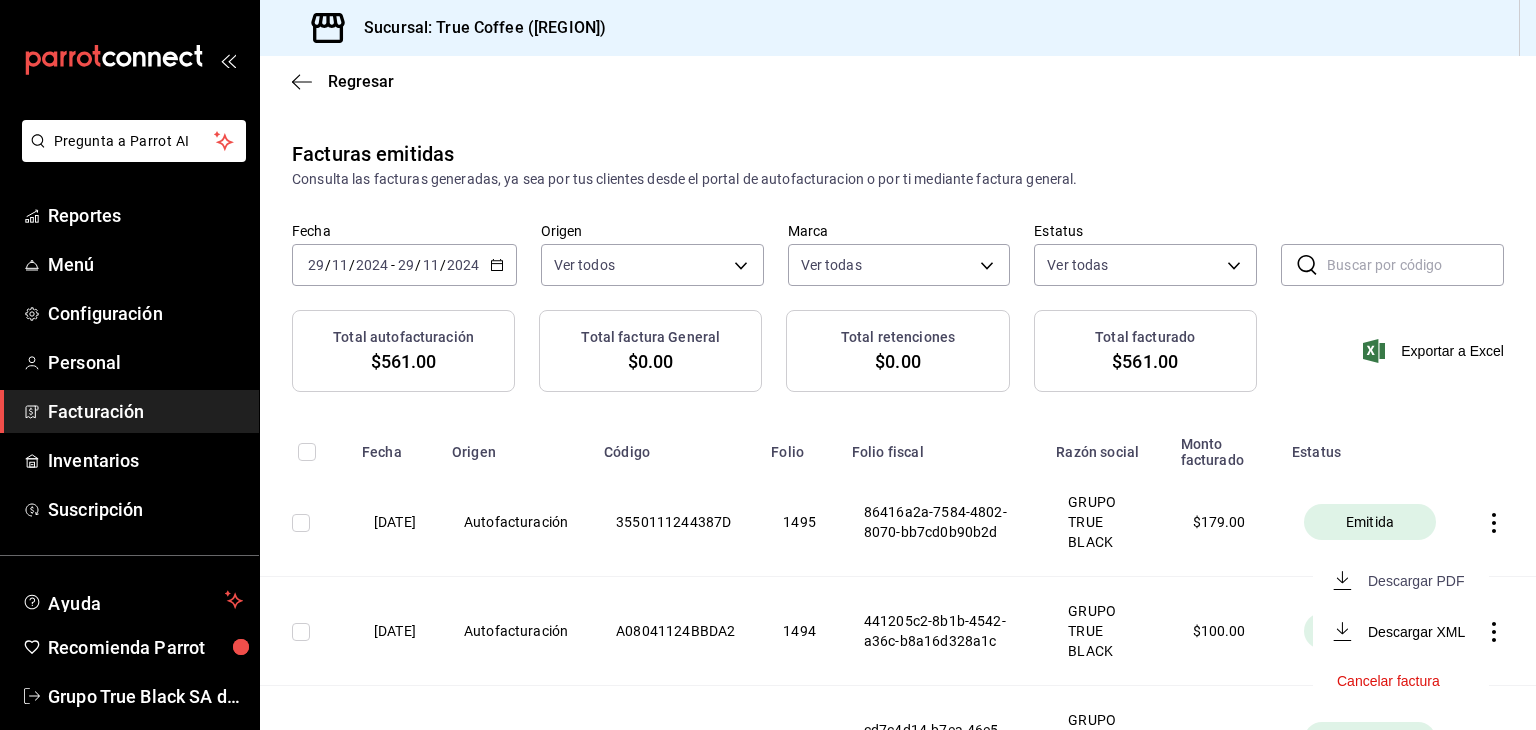 click on "Descargar PDF" at bounding box center [1416, 581] 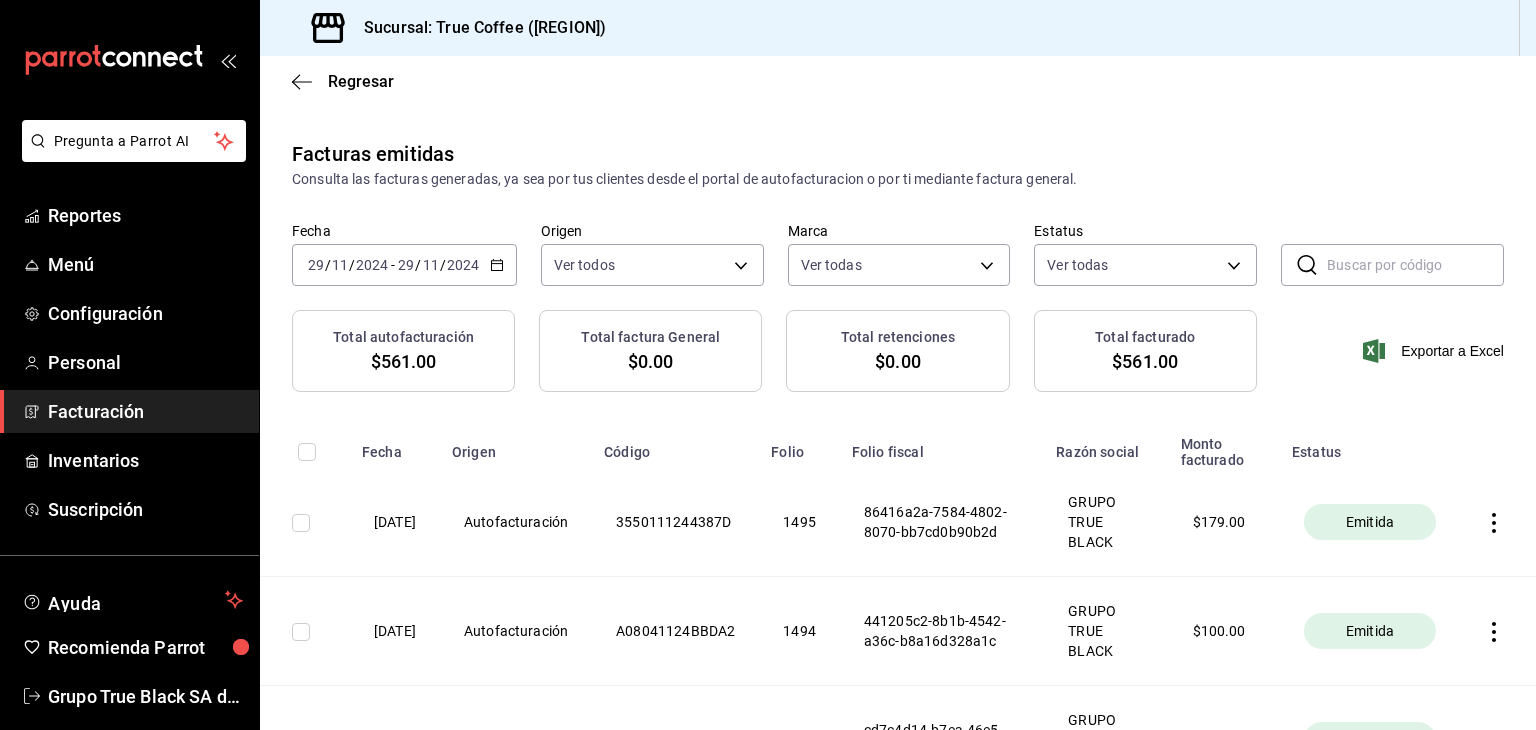 click 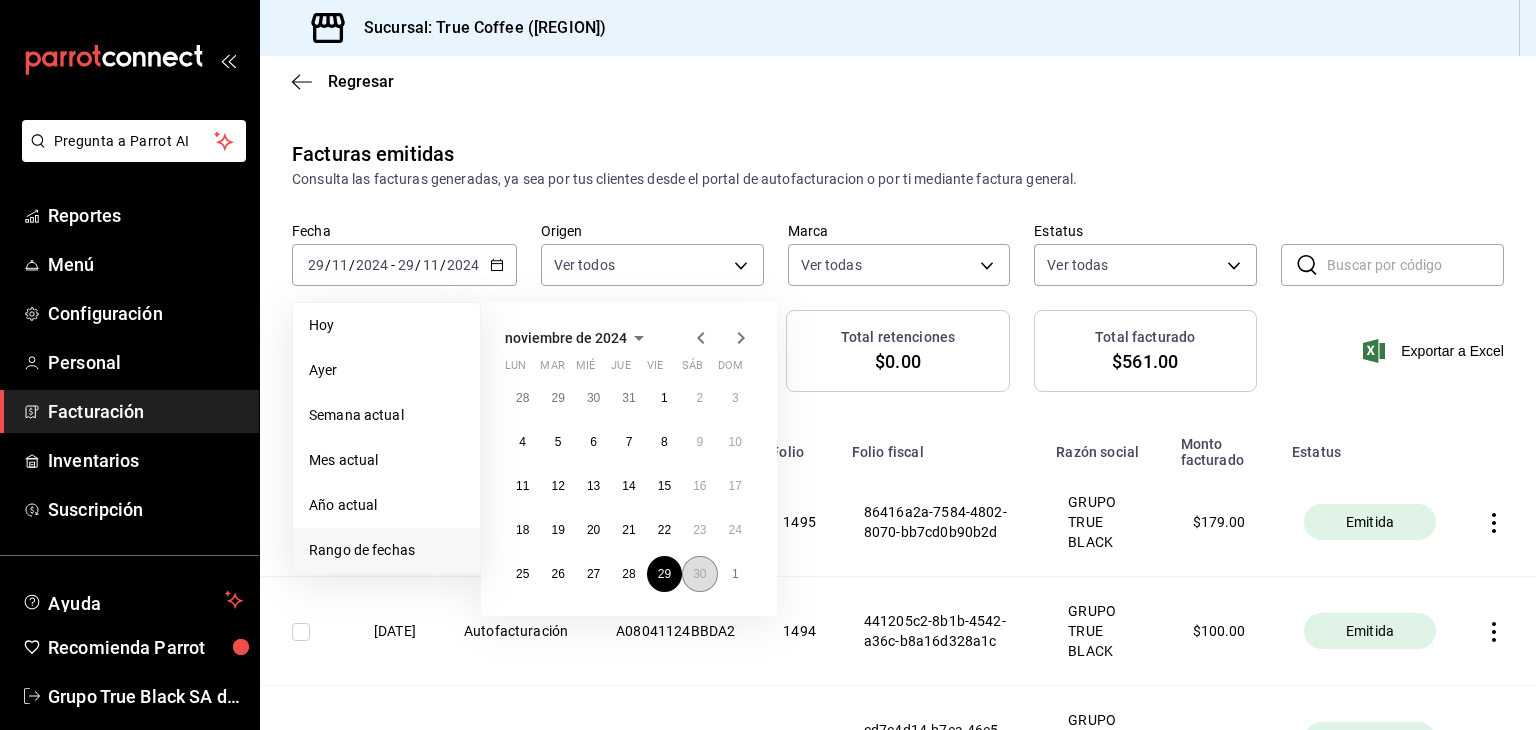 click on "30" at bounding box center (699, 574) 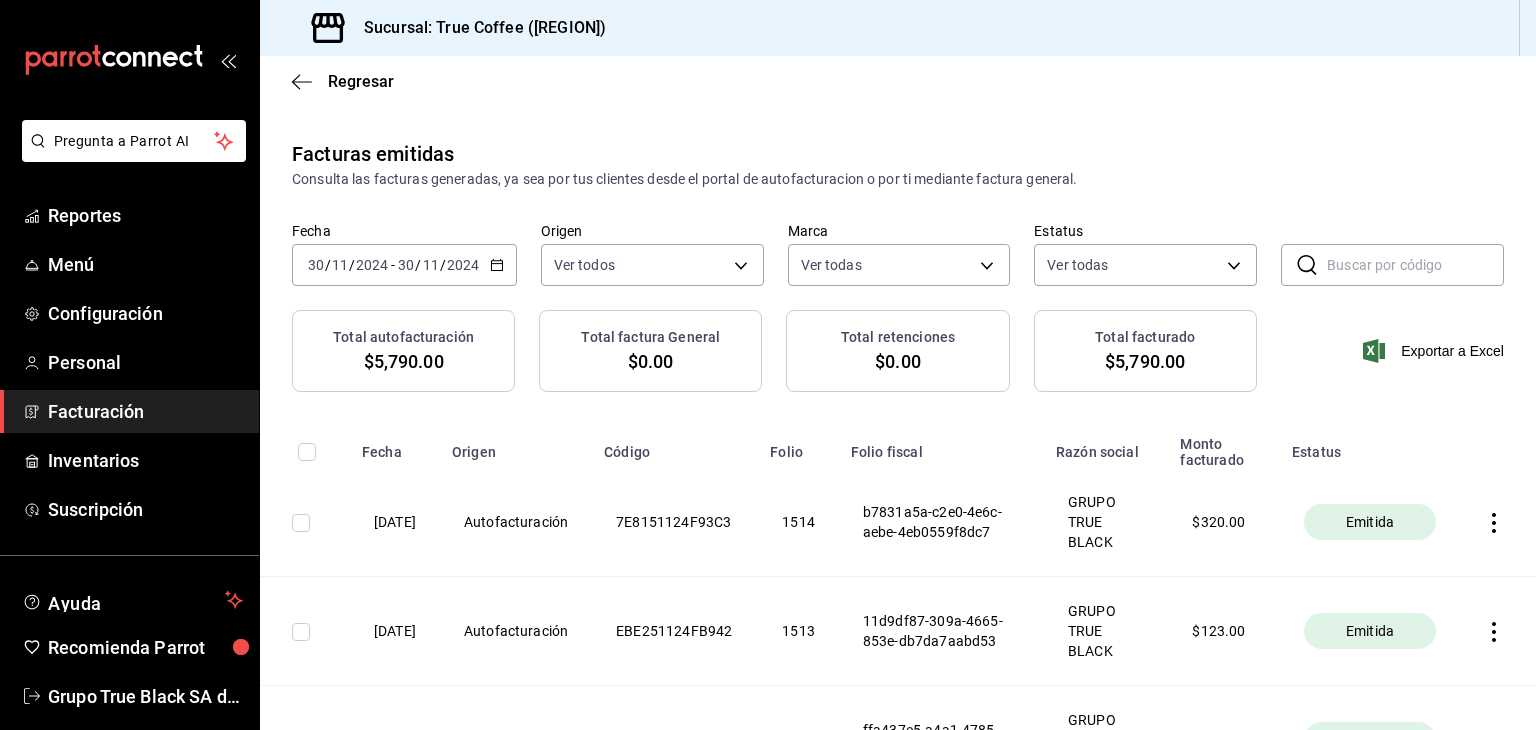 click 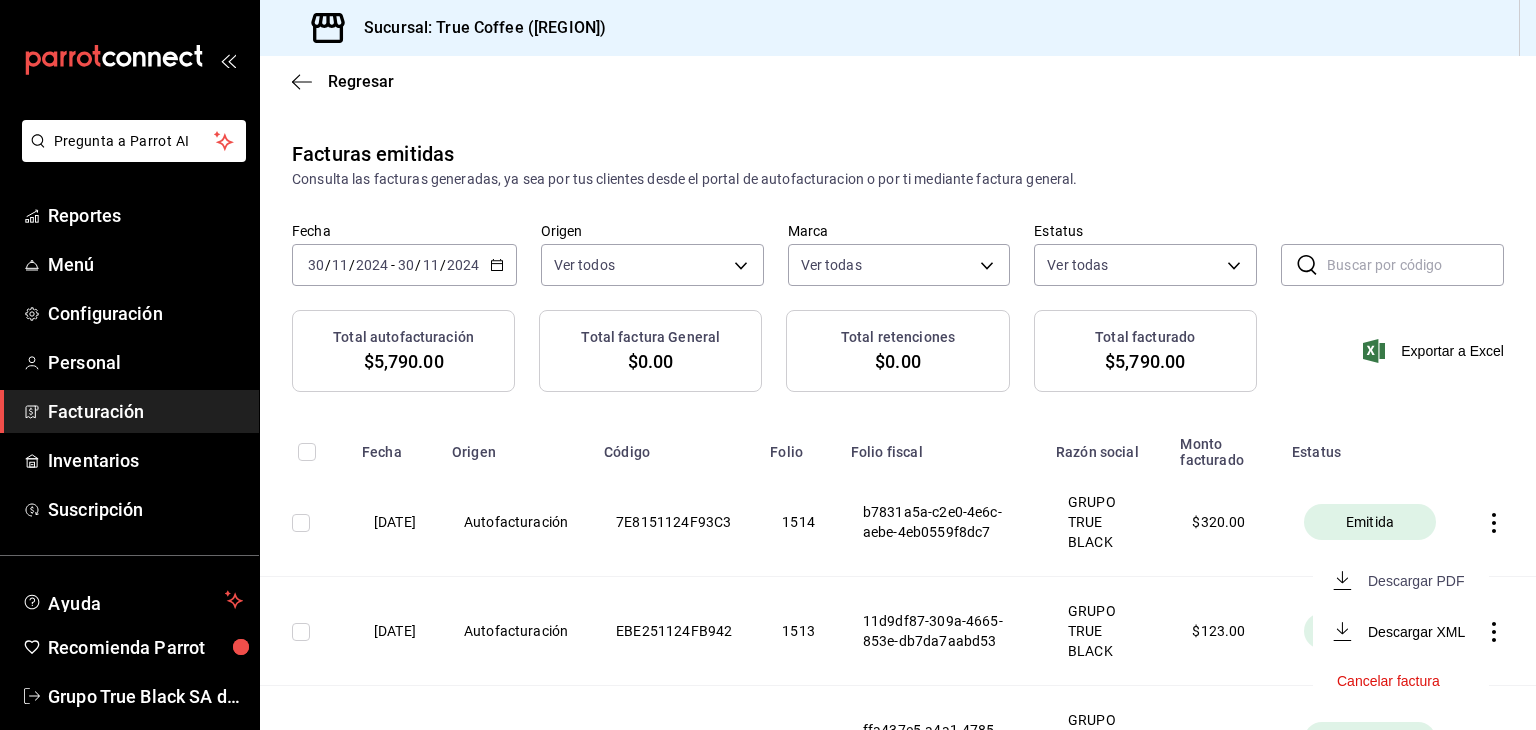 click on "Descargar PDF" at bounding box center (1416, 581) 